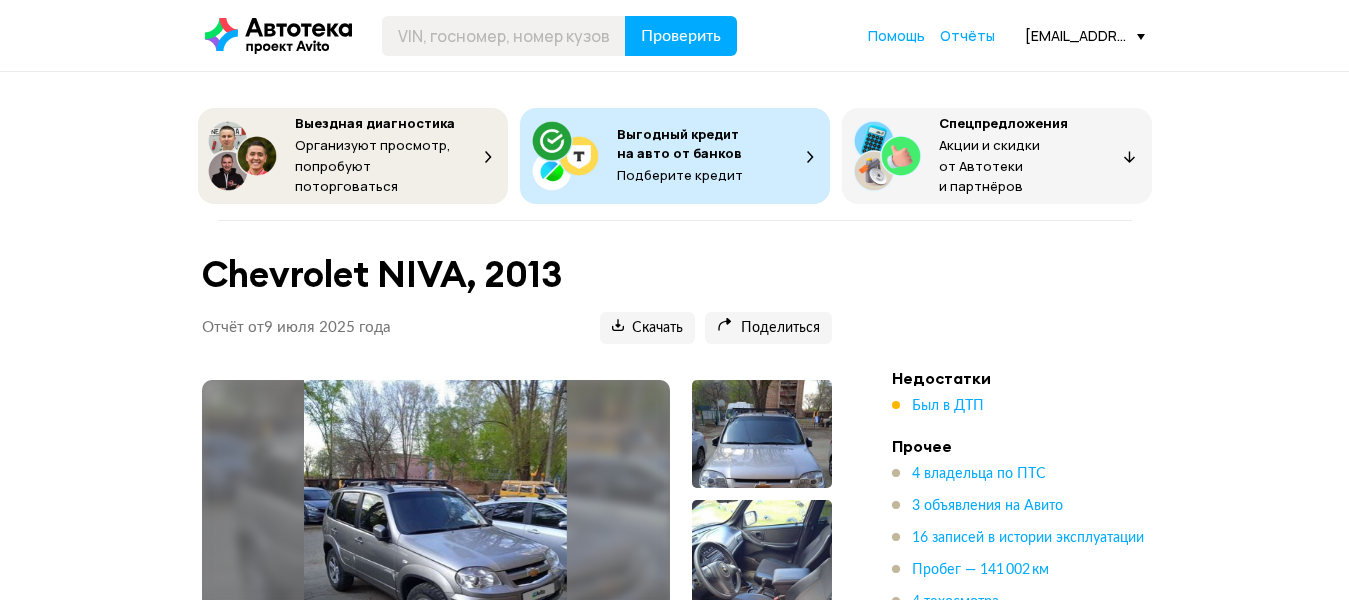 scroll, scrollTop: 0, scrollLeft: 0, axis: both 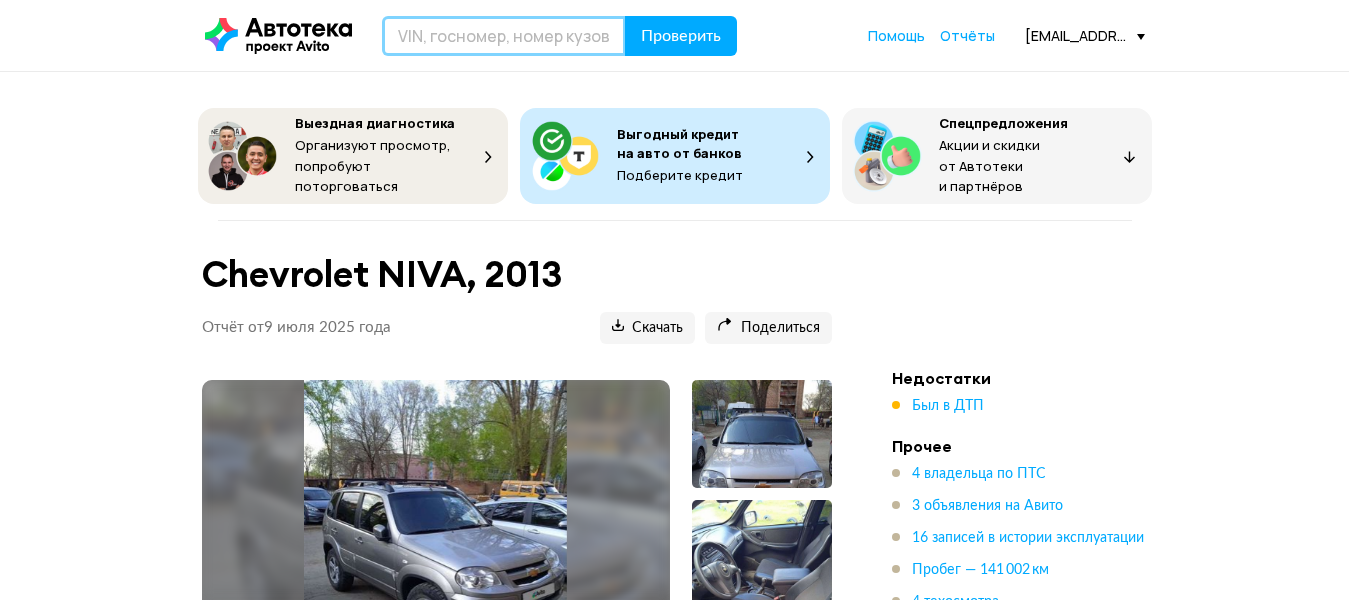 click at bounding box center (504, 36) 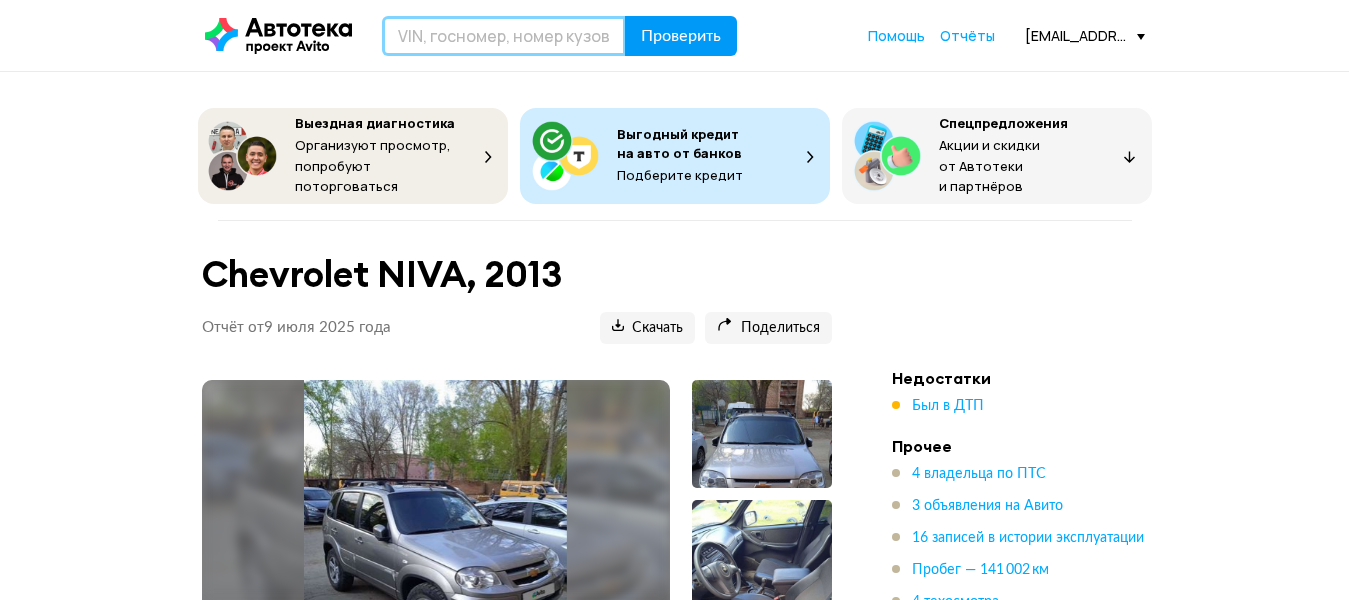 paste on "Z94CT51CAFR124268" 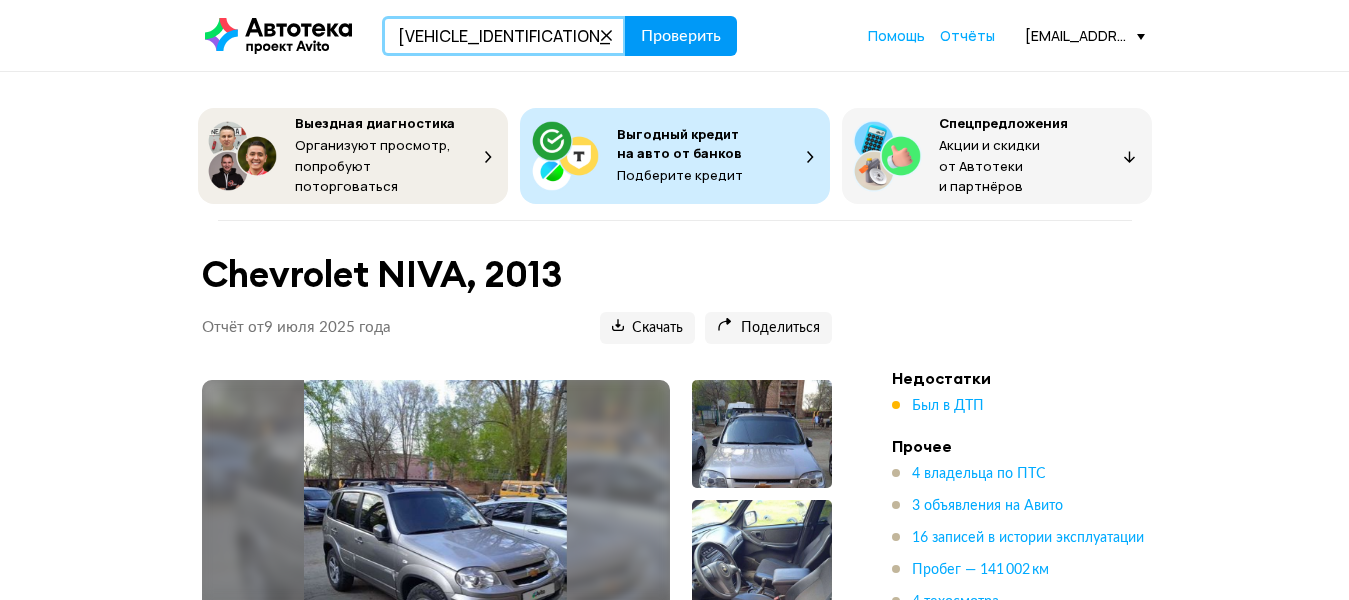 type on "Z94CT51CAFR124268" 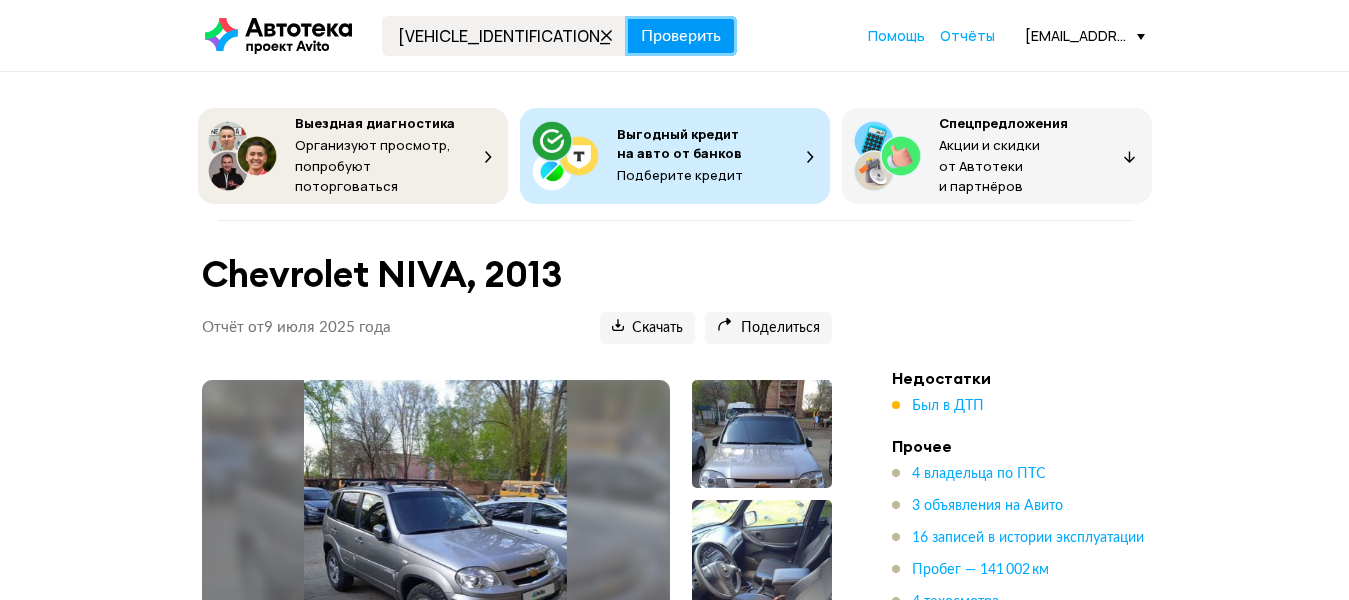 click on "Проверить" at bounding box center (681, 36) 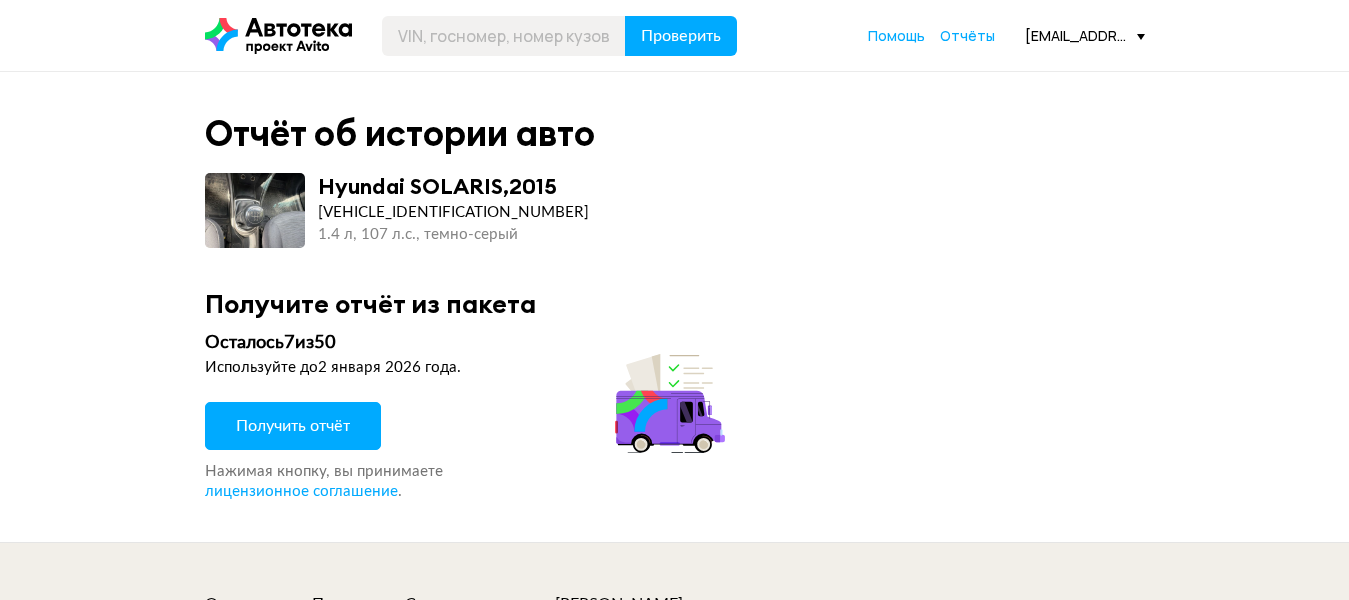 click on "Получите отчёт из пакета Осталось  7  из  50 Используйте до  2 января 2026 года . Получить отчёт Нажимая кнопку, вы принимаете лицензионное соглашение ." at bounding box center (675, 395) 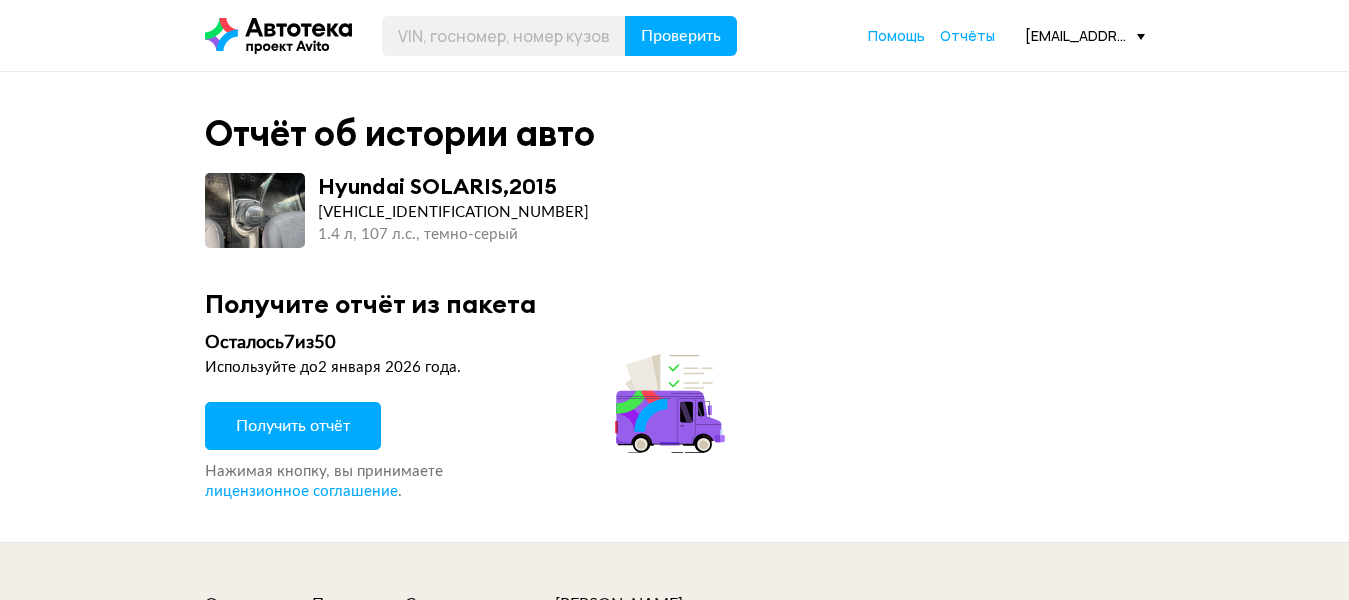 click on "Получить отчёт" at bounding box center [293, 426] 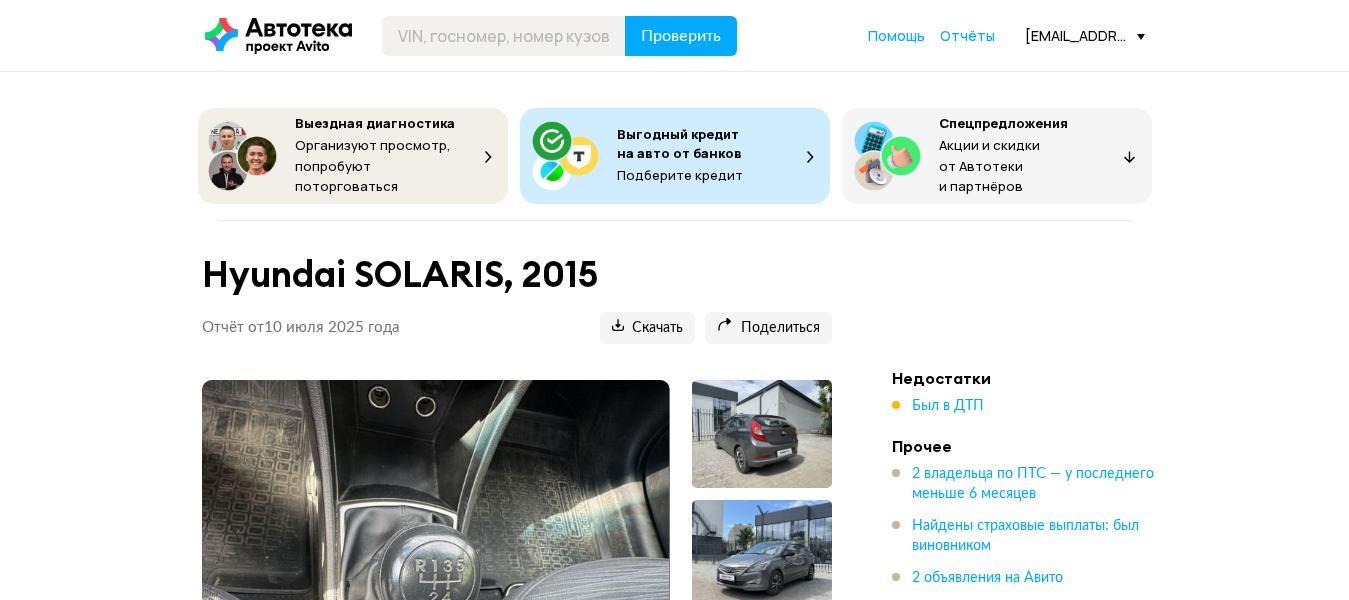 click on "Недостатки Был в ДТП Прочее 2 владельца по ПТС — у последнего меньше 6 месяцев Найдены страховые выплаты: был виновником 2 объявления на Авито 8 записей в истории эксплуатации Пробег —  33 000 км 3 техосмотра Преимущества Не найдены ограничения на регистрацию Нет сведений о розыске Залог не найден Нет сведений об арбитражных делах Не найдены неоплаченные штрафы Не найдены расчёты стоимости ремонта Нет сведений о продаже на аукционах аварийных автомобилей Не найдено разрешение на работу в такси Не найдены сведения об использовании в каршеринге" at bounding box center [1032, 780] 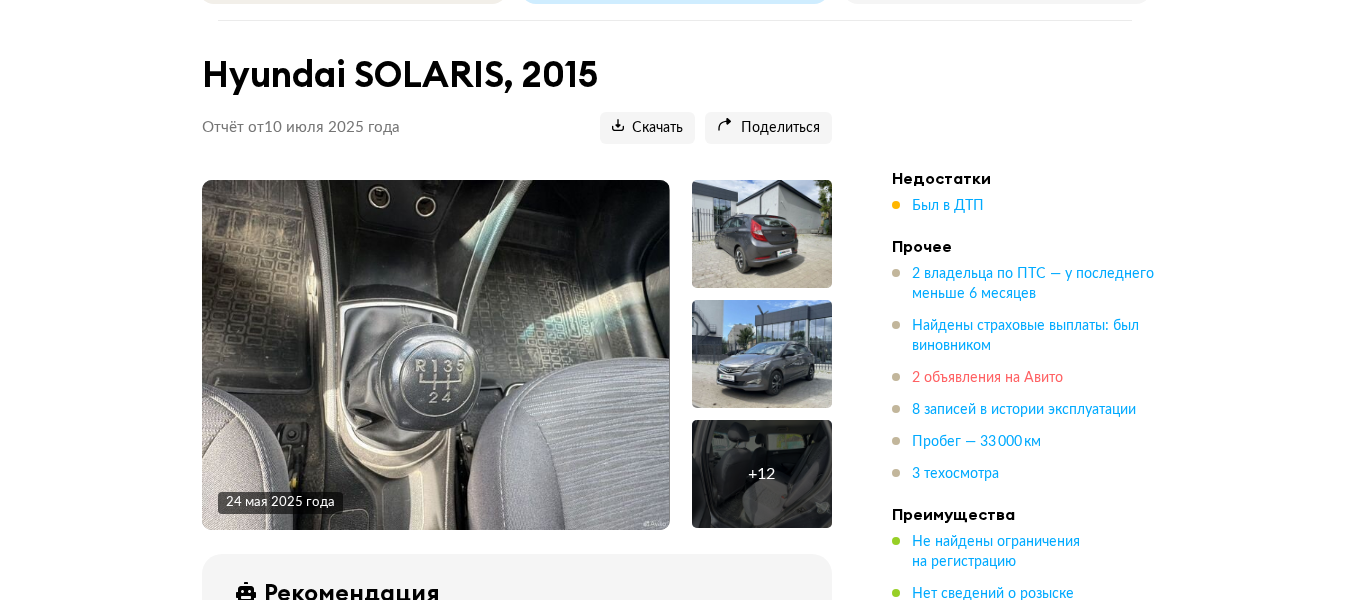click on "2 объявления на Авито" at bounding box center [987, 378] 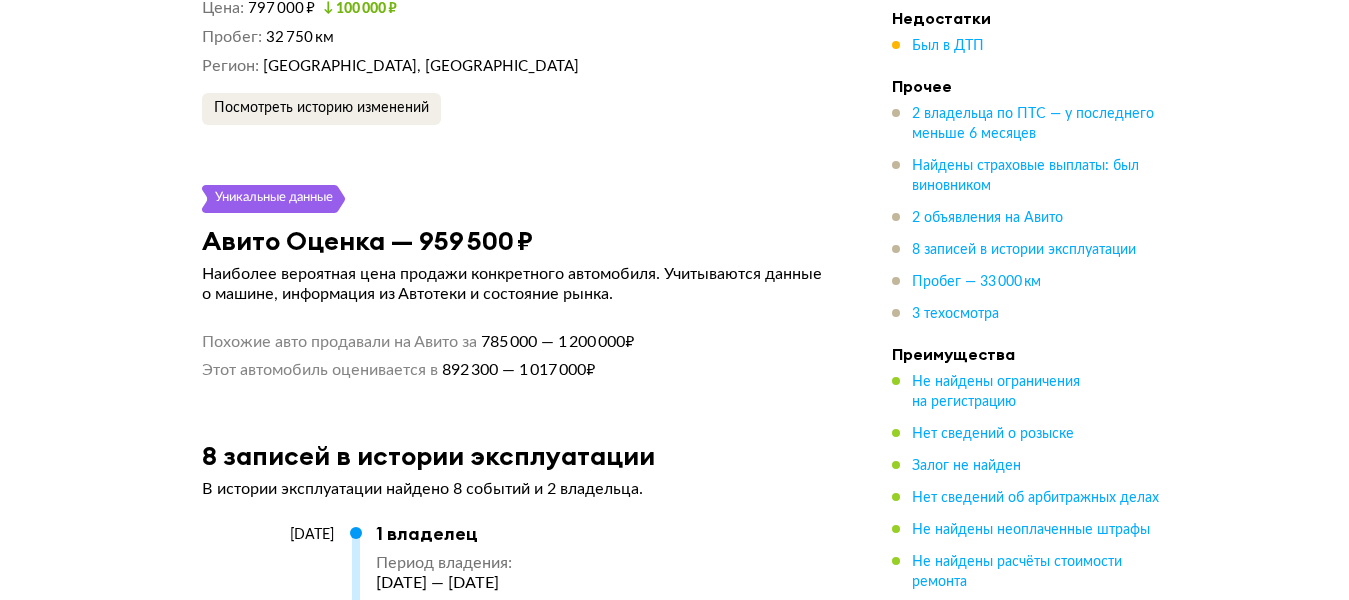 scroll, scrollTop: 5238, scrollLeft: 0, axis: vertical 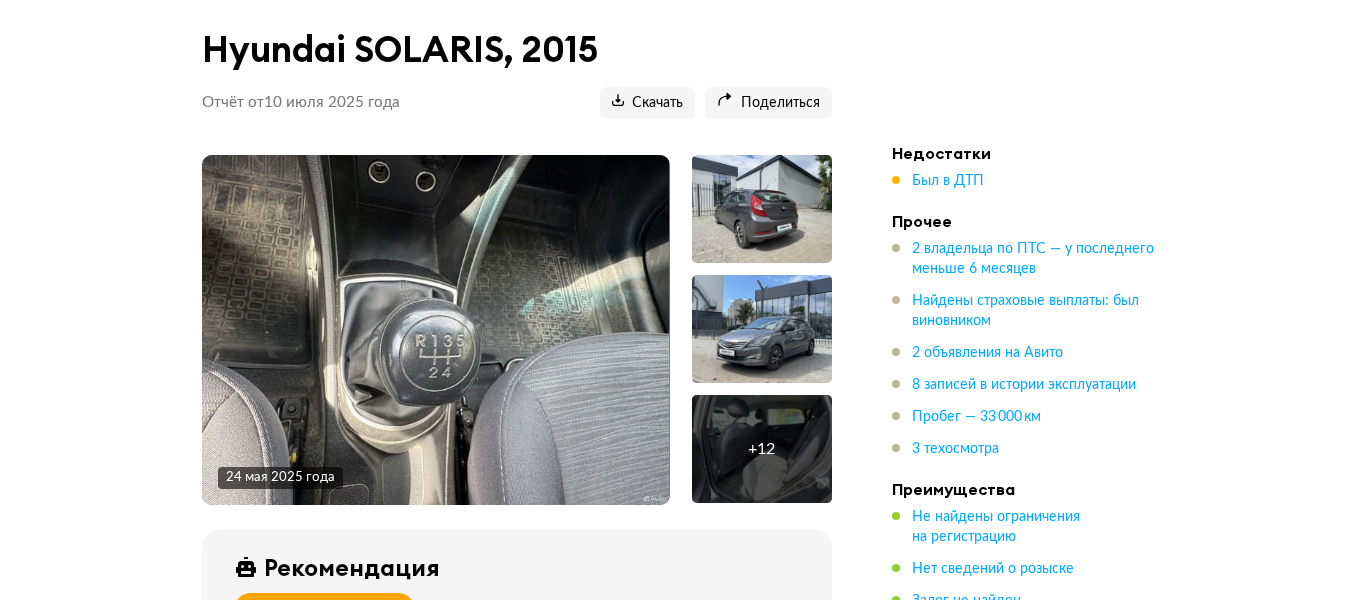drag, startPoint x: 742, startPoint y: 389, endPoint x: 742, endPoint y: 167, distance: 222 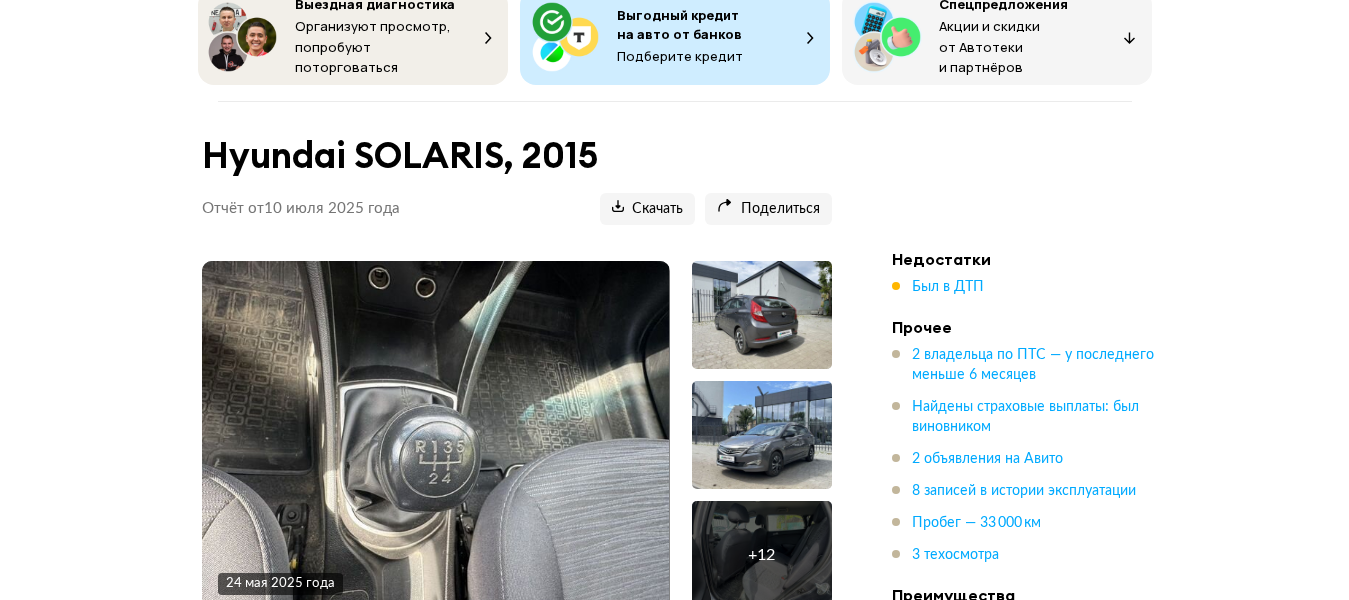 scroll, scrollTop: 100, scrollLeft: 0, axis: vertical 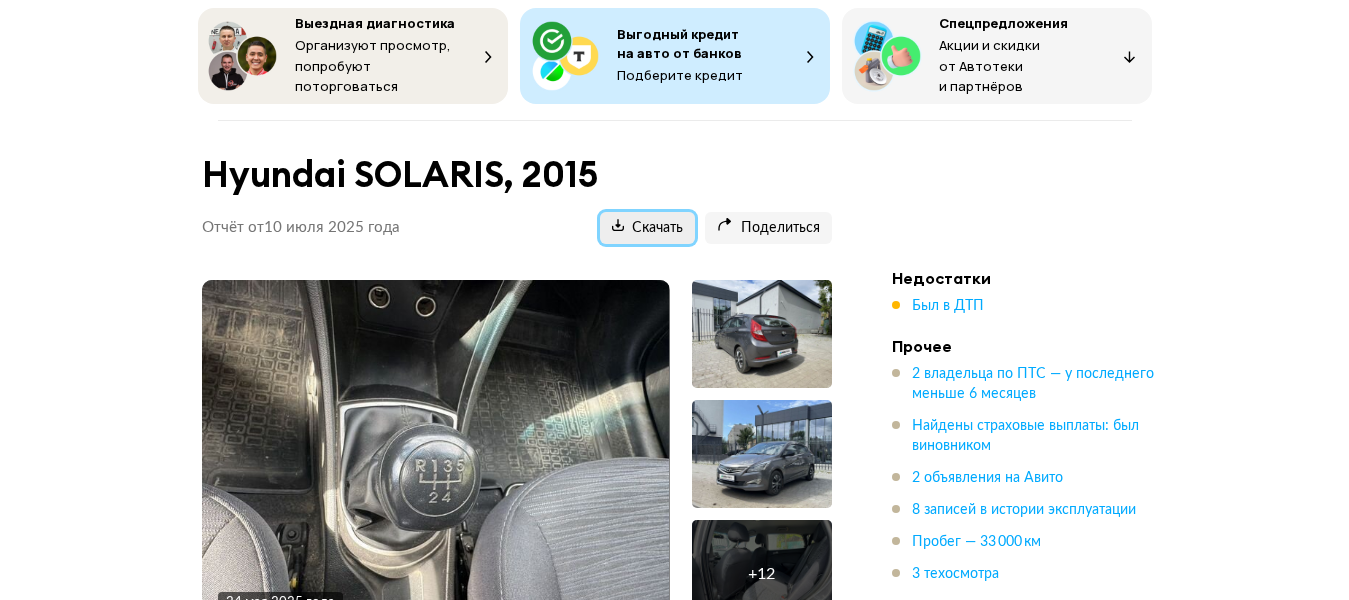 click on "Скачать" at bounding box center (647, 228) 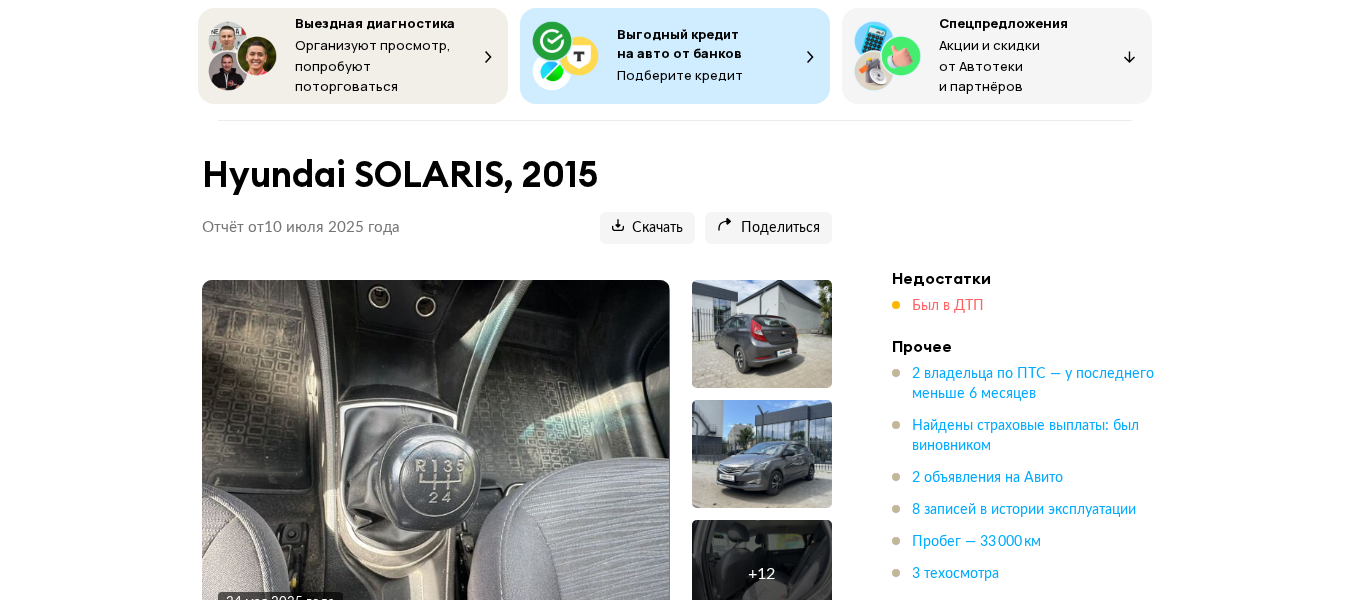 click on "Был в ДТП" at bounding box center [948, 306] 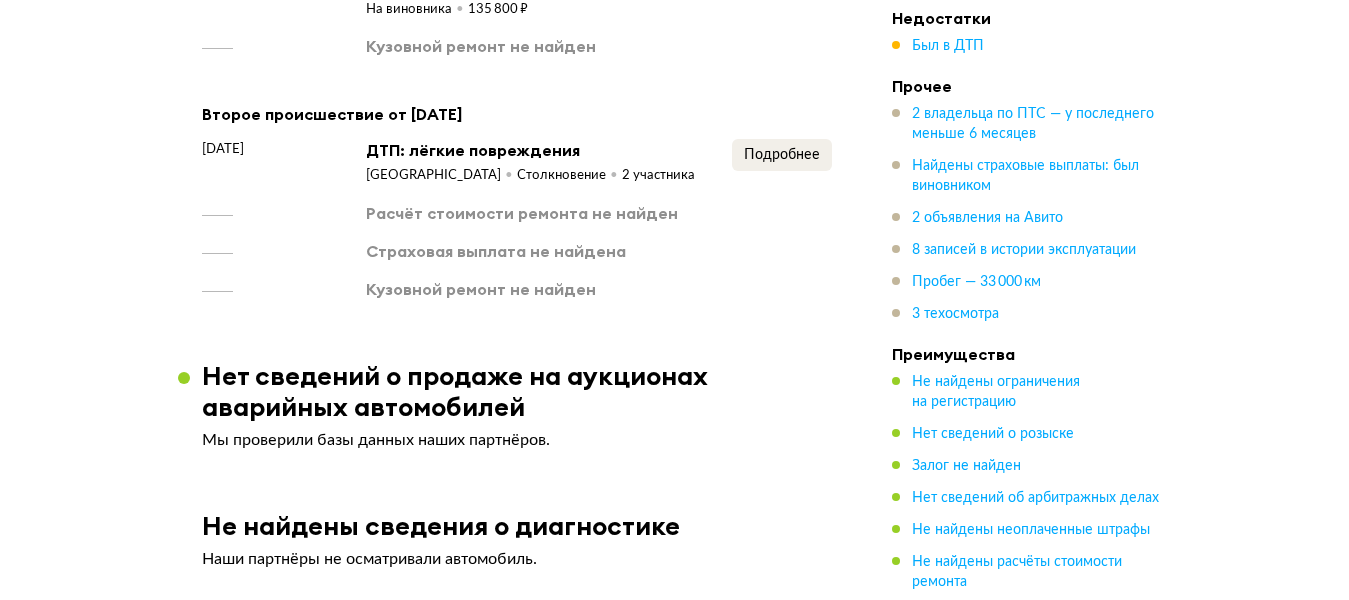 scroll, scrollTop: 3357, scrollLeft: 0, axis: vertical 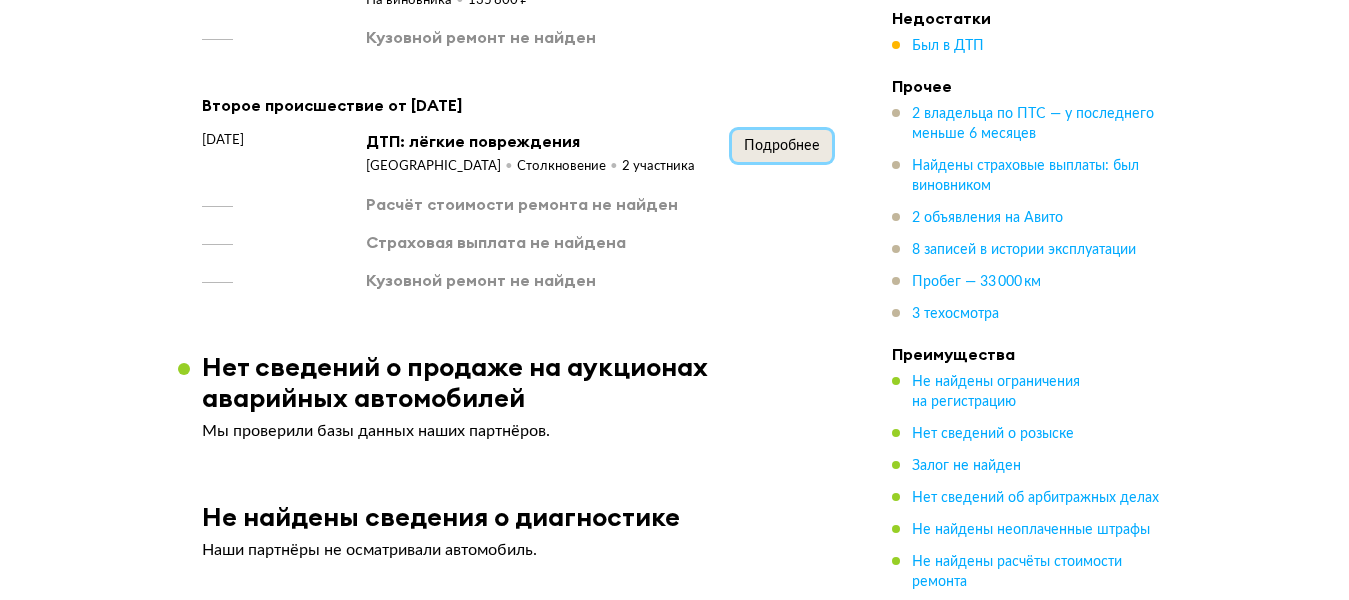 click on "Подробнее" at bounding box center [782, 146] 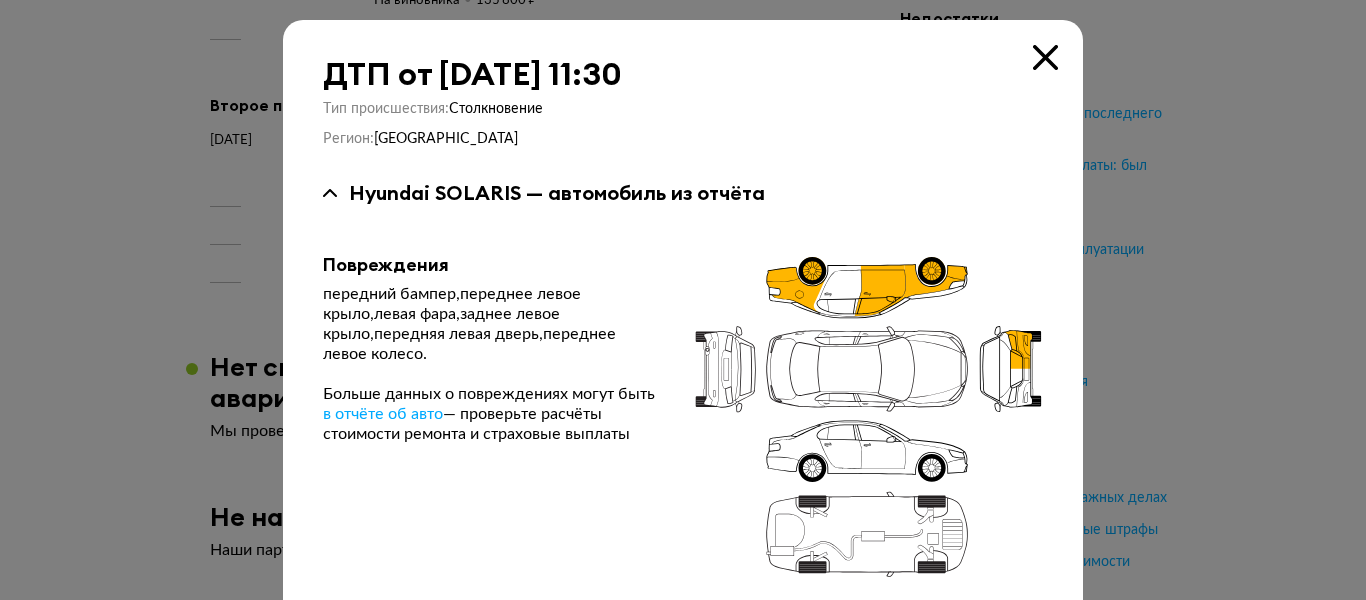click at bounding box center [683, 300] 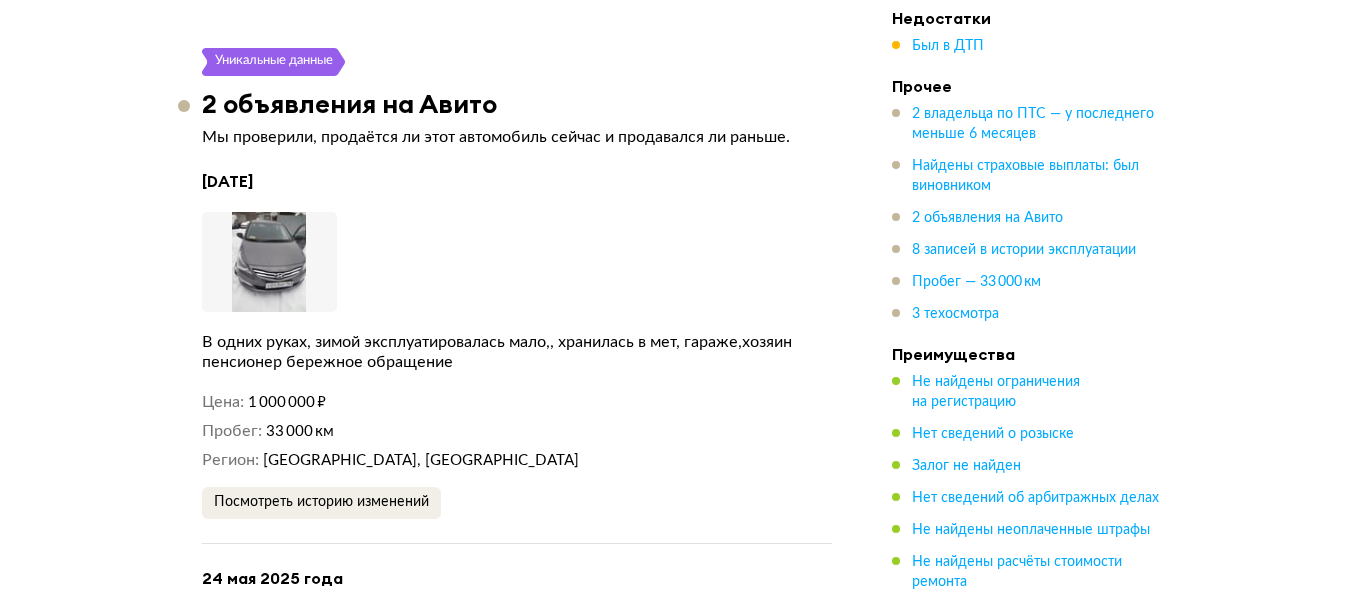 scroll, scrollTop: 4357, scrollLeft: 0, axis: vertical 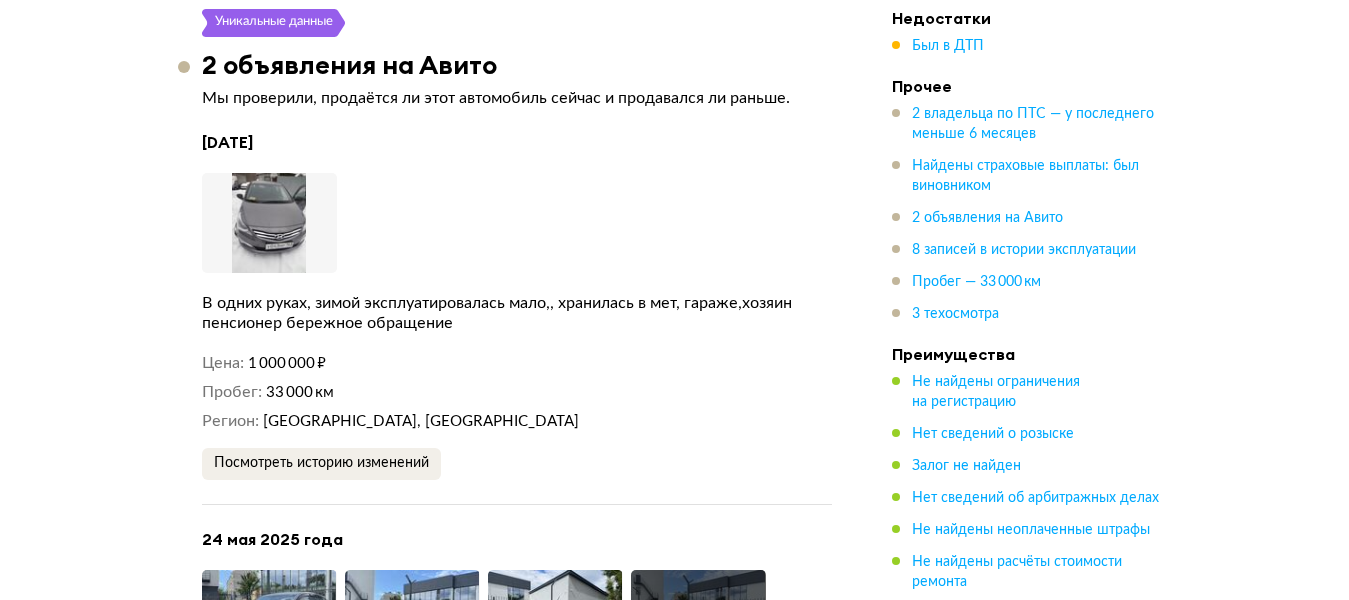 click on "Выездная диагностика Организуют просмотр, попробуют поторговаться Выгодный кредит на авто от банков Подберите кредит Спецпредложения Акции и скидки от Автотеки и партнёров Спецпредложения Hyundai SOLARIS, 2015 Отчёт от  10 июля 2025 года Ccылка на отчёт скопирована Скачать Поделиться Ccылка на отчёт скопирована 24 мая 2025 года + 12 Рекомендация Можно осмотреть Наш искусственный интеллект смотрит на отчёт как опытный автоподборщик и диагност: изучает данные, сравнивает машину с похожими предложениями на рынке и выносит свой вердикт. Найдены страховые выплаты . . +" at bounding box center [674, 666] 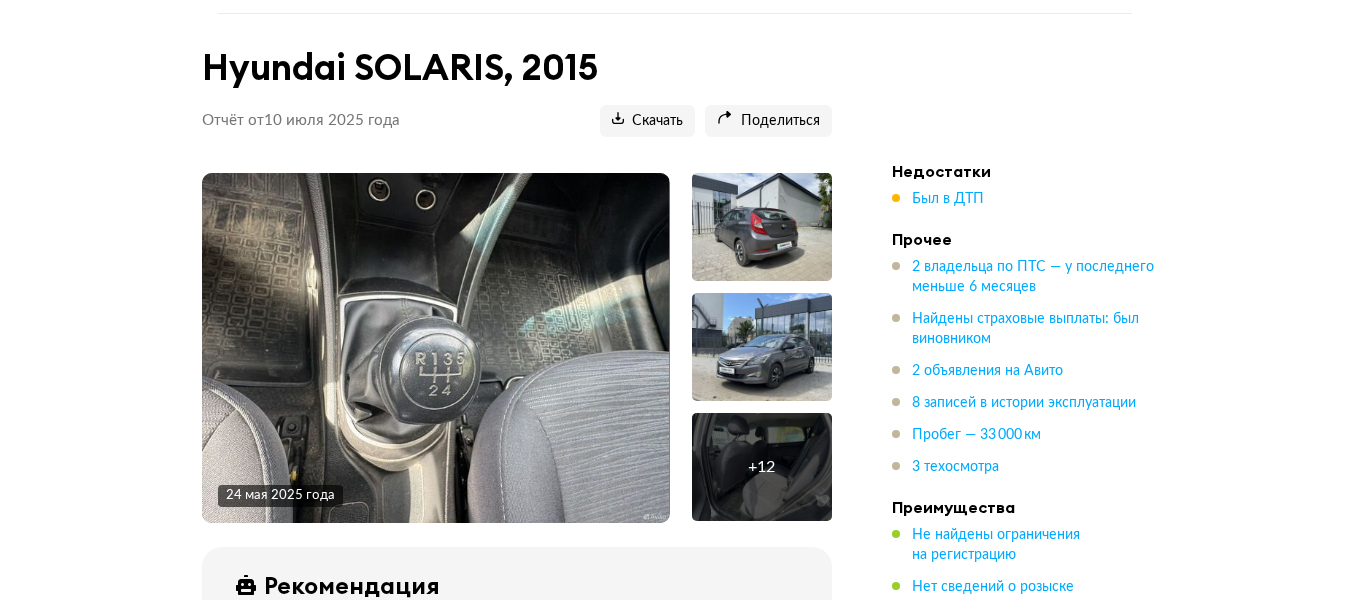 scroll, scrollTop: 0, scrollLeft: 0, axis: both 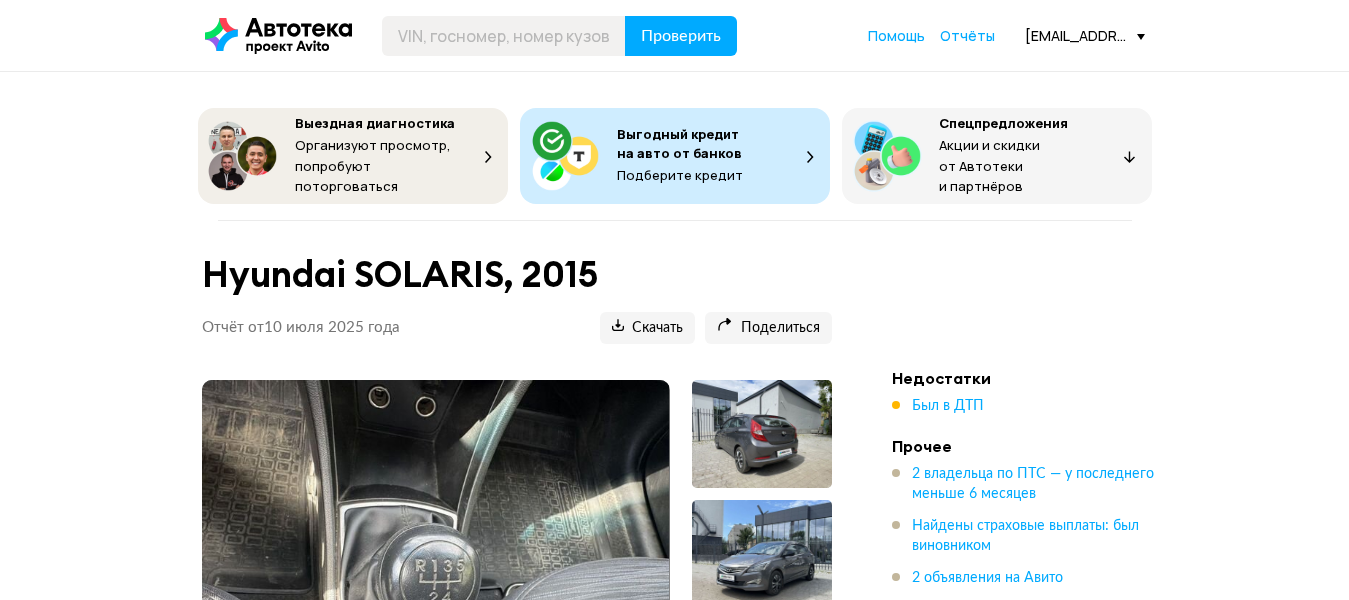 drag, startPoint x: 127, startPoint y: 440, endPoint x: 201, endPoint y: 166, distance: 283.81683 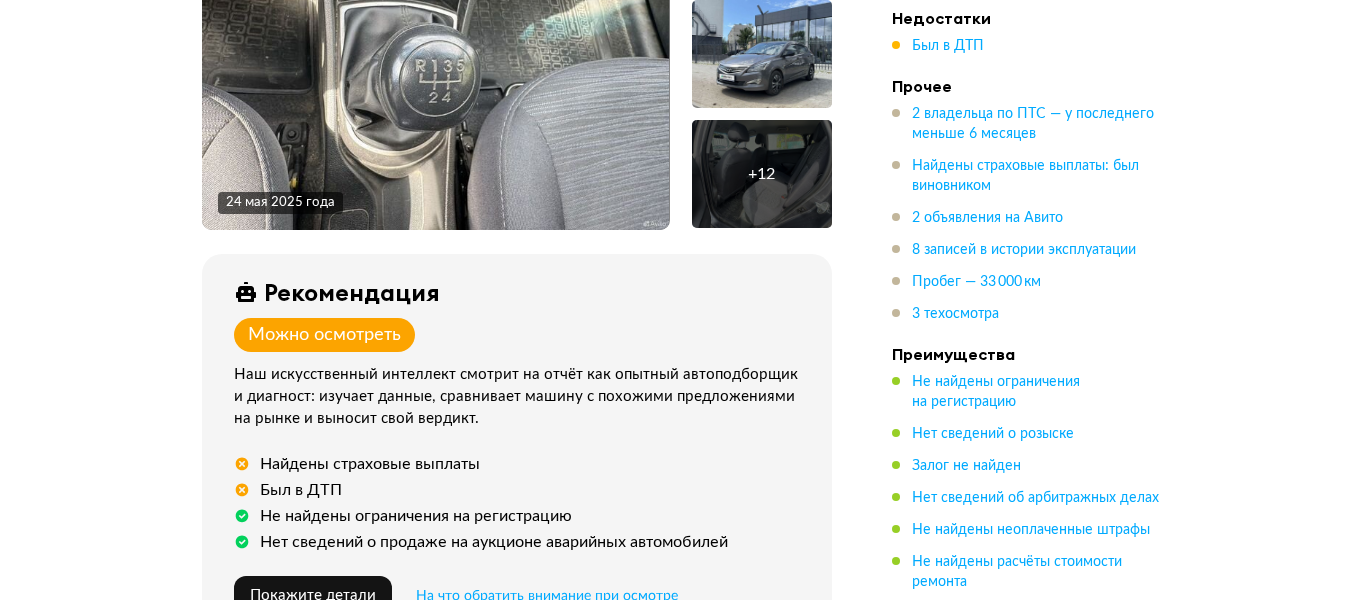 scroll, scrollTop: 900, scrollLeft: 0, axis: vertical 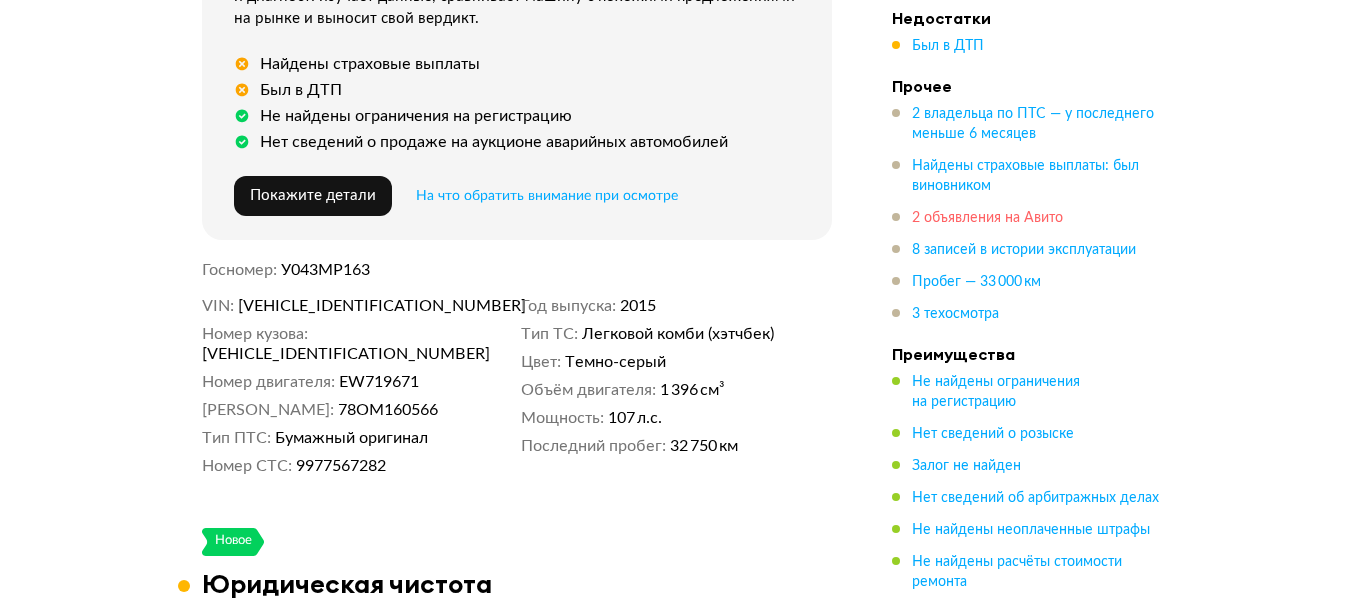 click on "2 объявления на Авито" at bounding box center [987, 218] 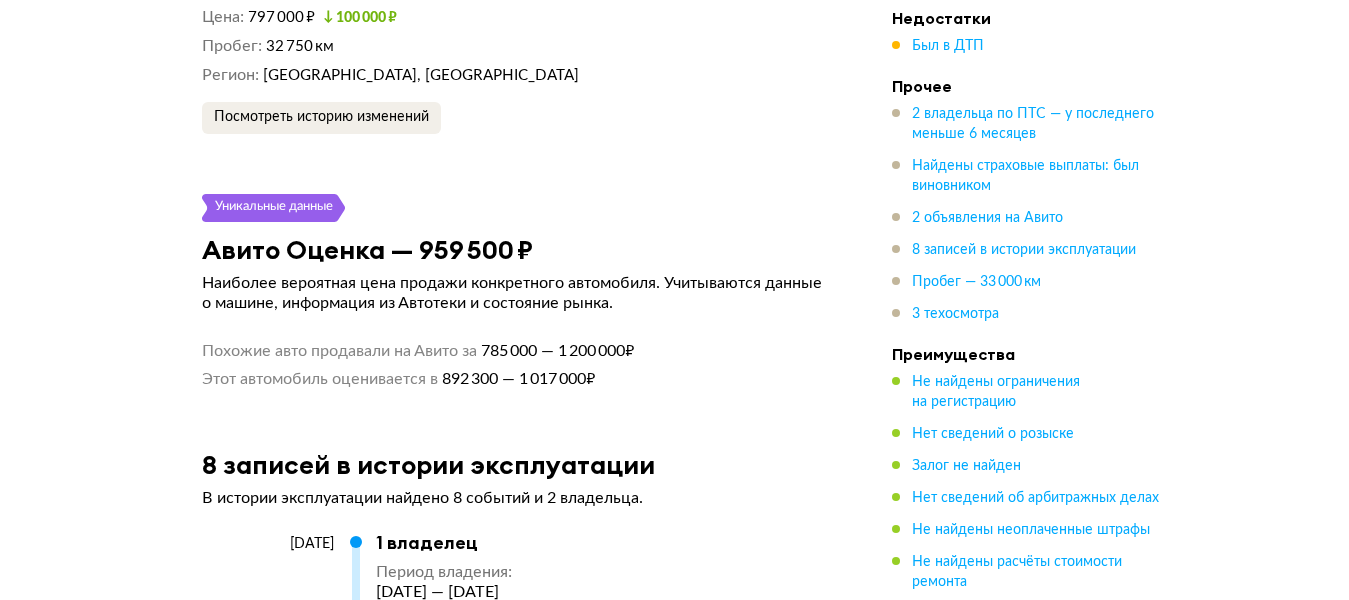 scroll, scrollTop: 5238, scrollLeft: 0, axis: vertical 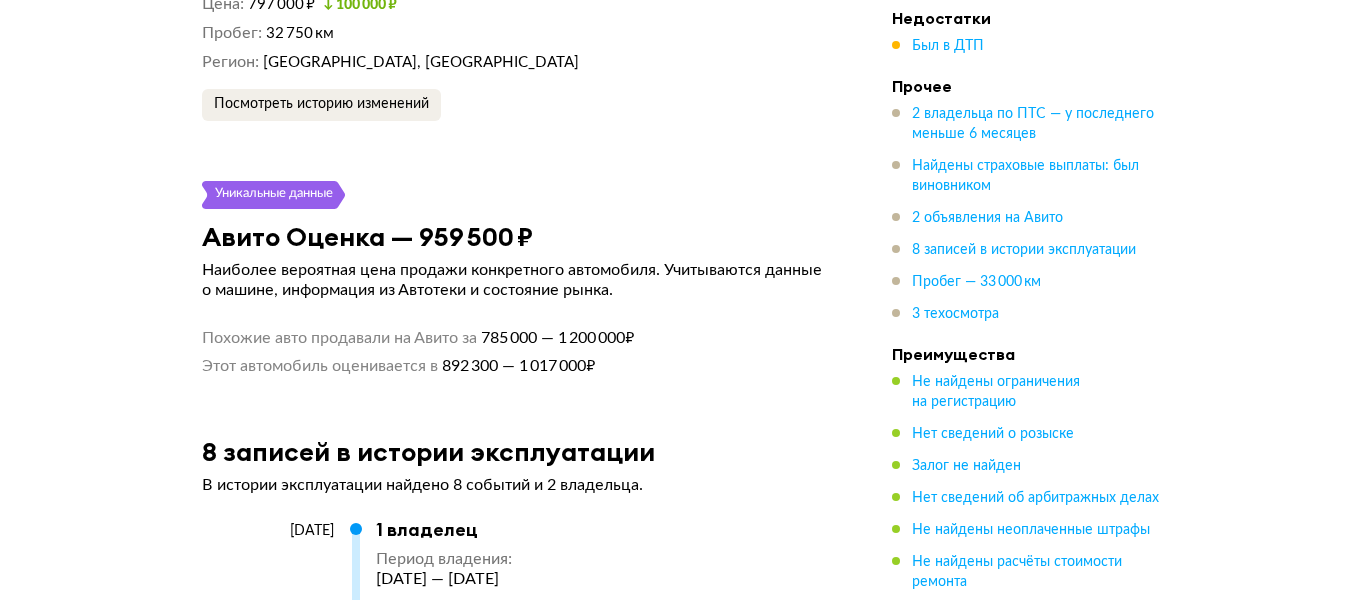 click on "Новое Юридическая чистота Судя по нашим данным, этот автомобиль поставят на учёт в ГИБДД. Обратите внимание на информацию, которая отмечена оранжевым кружком — её стоит обсудить с продавцом. Автомобиль не на учёте Уточните, почему автомобиль не стоит на учёте. А ещё попросите показать документы: владелец должен быть вписан в ПТС и иметь на руках договор купли-продажи. Не найдены ограничения на регистрацию Мы проверили базы данных судебных приставов. Нет сведений о розыске Мы проверили официальные базы данных. Залог не найден Посмотреть 14 дней + 11" at bounding box center (517, 87) 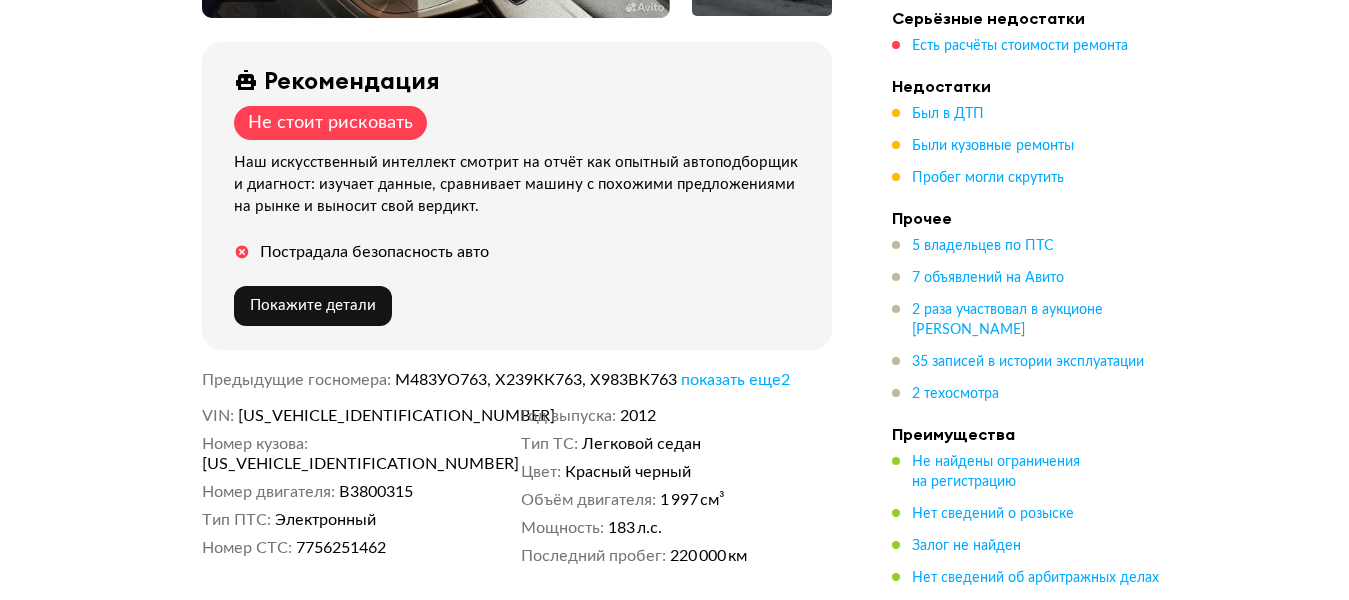 scroll, scrollTop: 800, scrollLeft: 0, axis: vertical 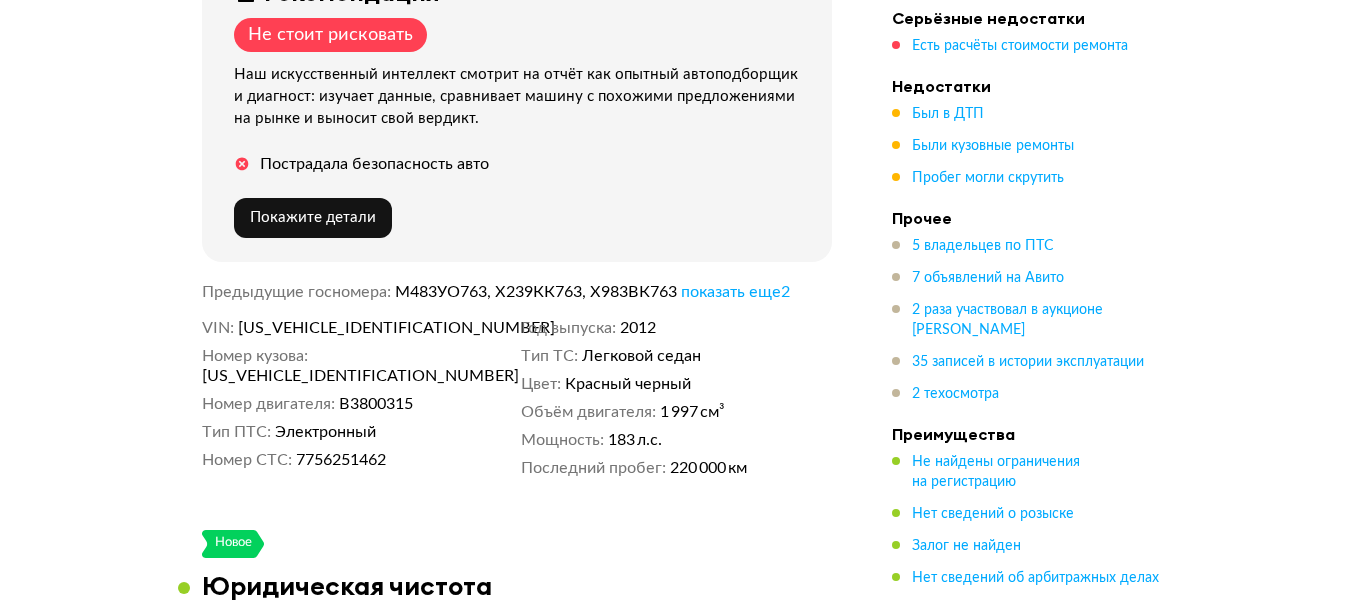 click on "X4X3B19460J119848" at bounding box center (353, 328) 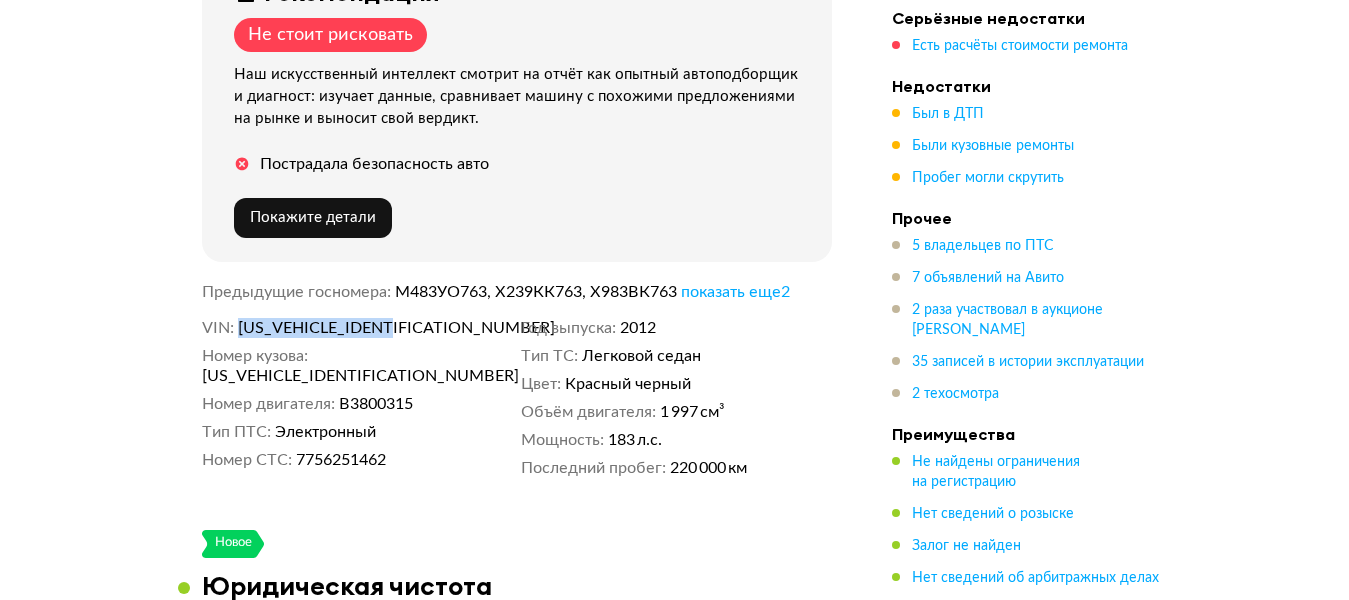 click on "X4X3B19460J119848" at bounding box center (353, 328) 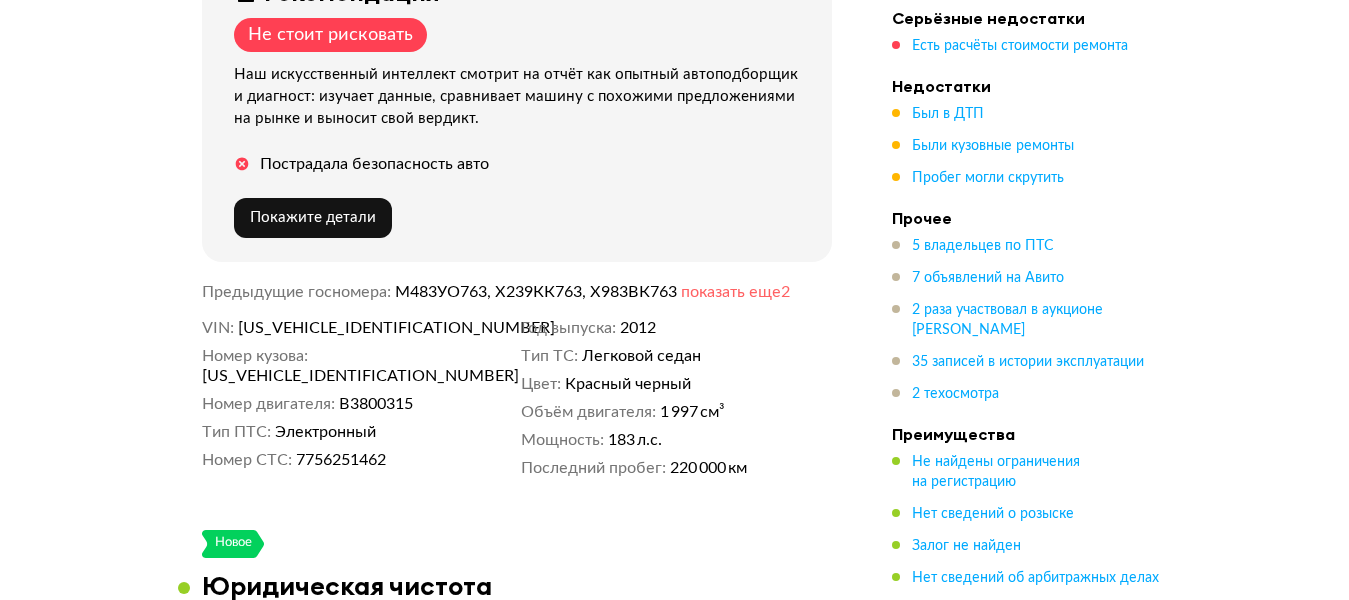 click on "показать еще  2" at bounding box center (735, 292) 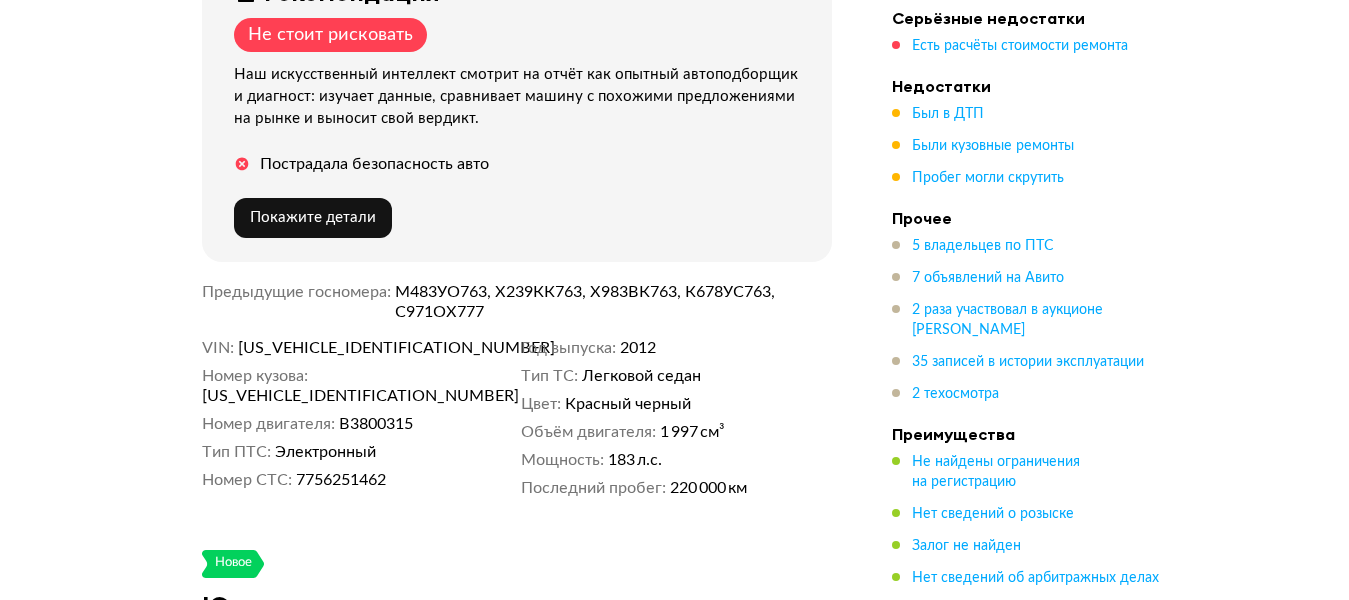 click on "М483УО763, Х239КК763, Х983ВК763, К678УС763, С971ОХ777" at bounding box center [613, 302] 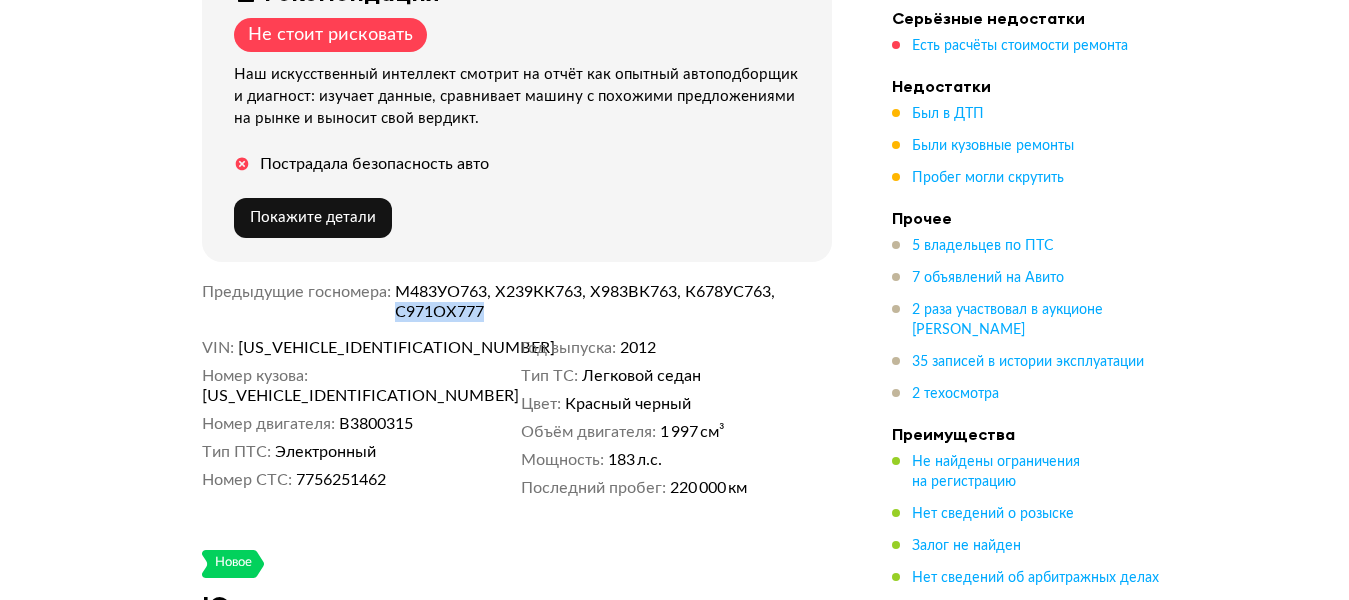 click on "М483УО763, Х239КК763, Х983ВК763, К678УС763, С971ОХ777" at bounding box center [613, 302] 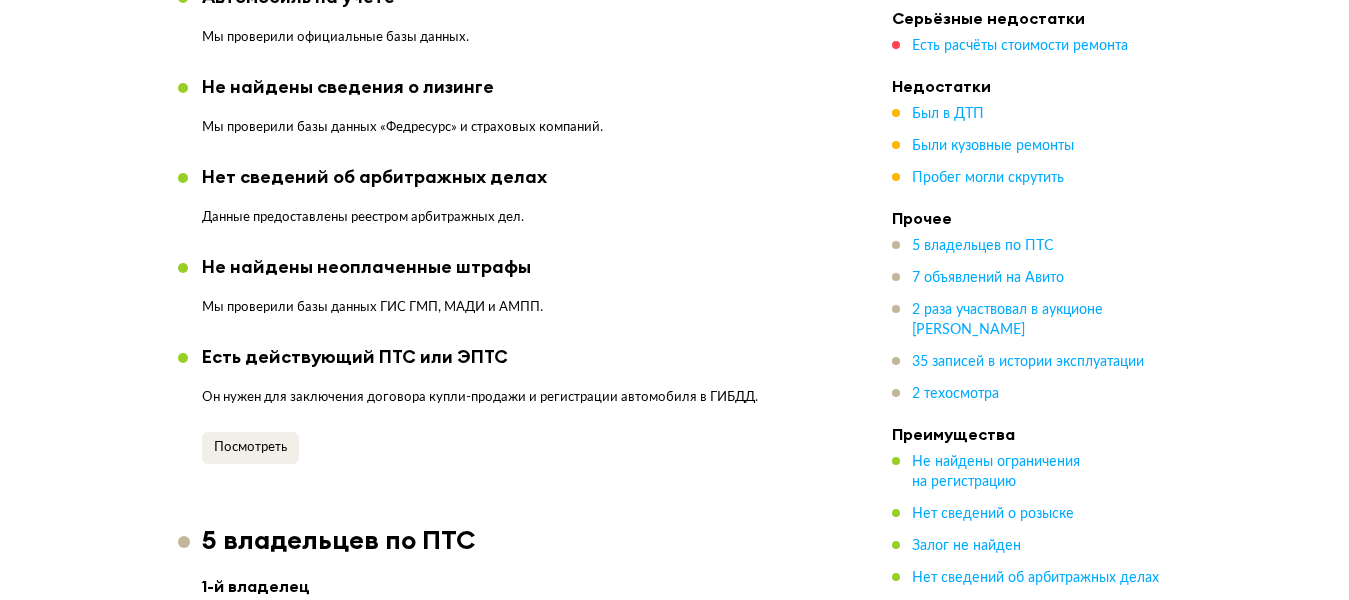 scroll, scrollTop: 2100, scrollLeft: 0, axis: vertical 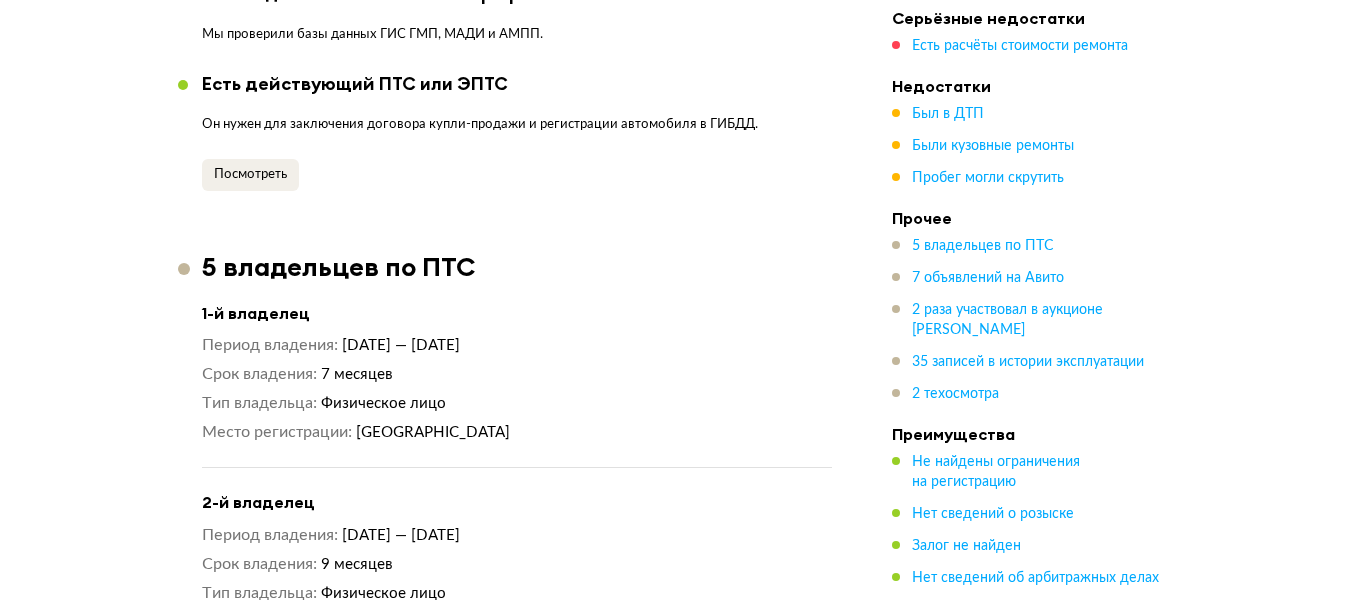 drag, startPoint x: 689, startPoint y: 592, endPoint x: 661, endPoint y: 343, distance: 250.56935 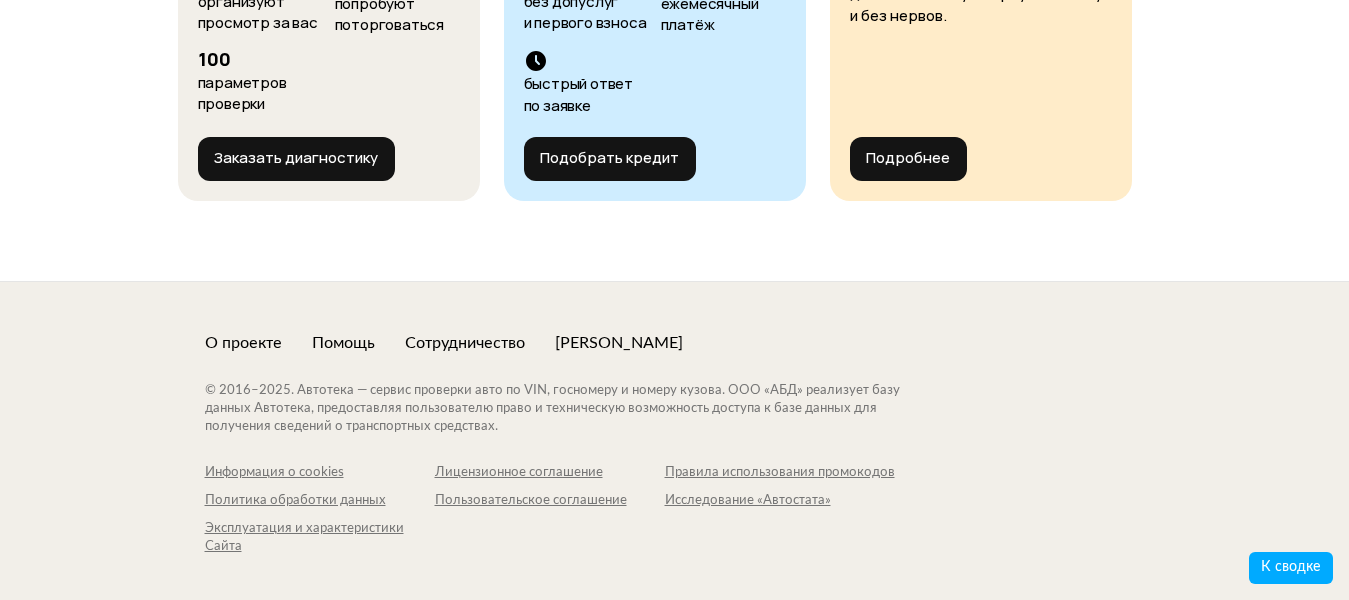 drag, startPoint x: 707, startPoint y: 529, endPoint x: 737, endPoint y: 696, distance: 169.67322 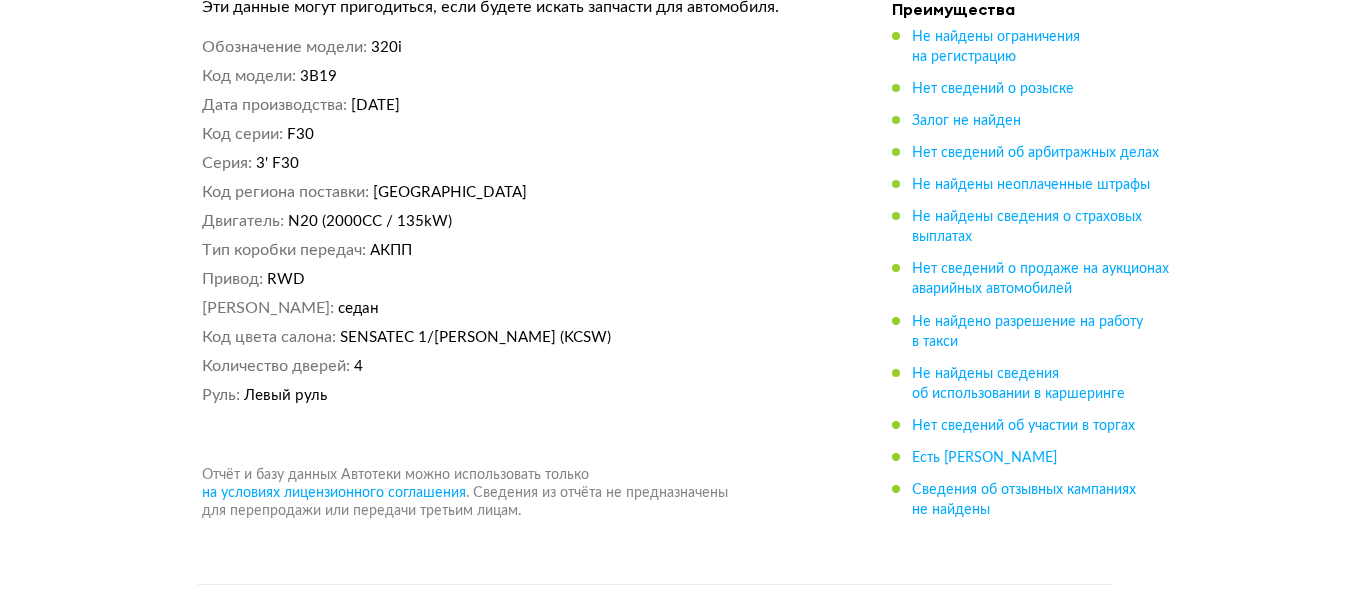 scroll, scrollTop: 16403, scrollLeft: 0, axis: vertical 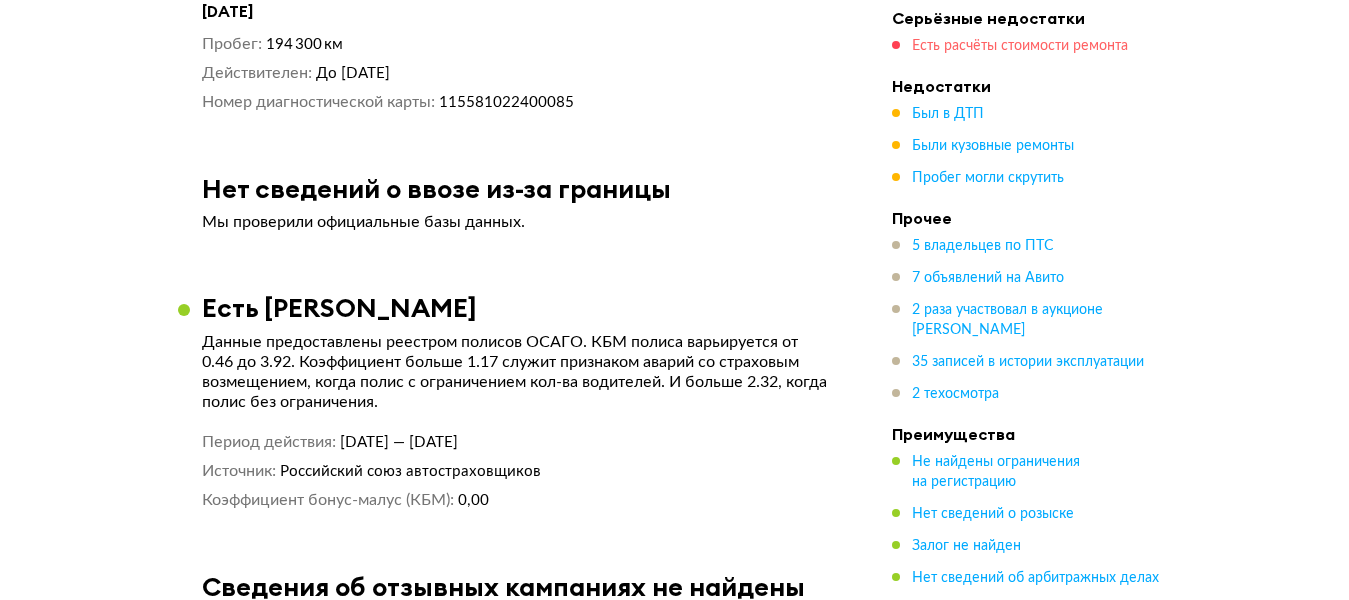 click on "Есть расчёты стоимости ремонта" at bounding box center [1020, 46] 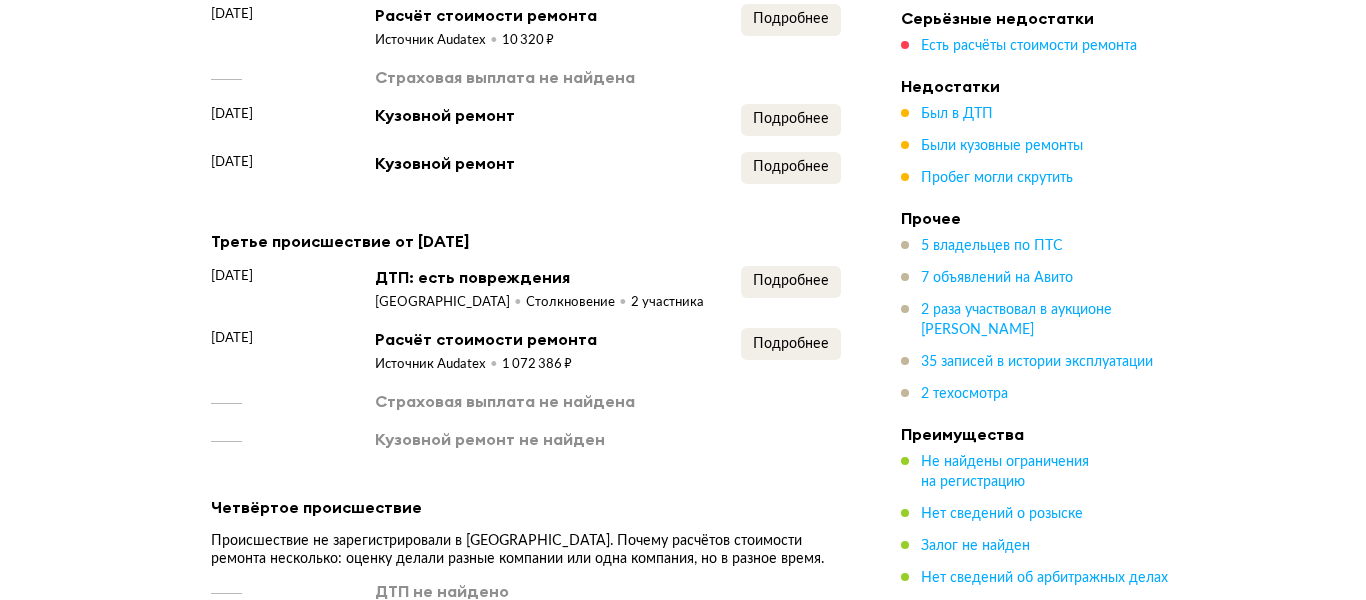 scroll, scrollTop: 3752, scrollLeft: 0, axis: vertical 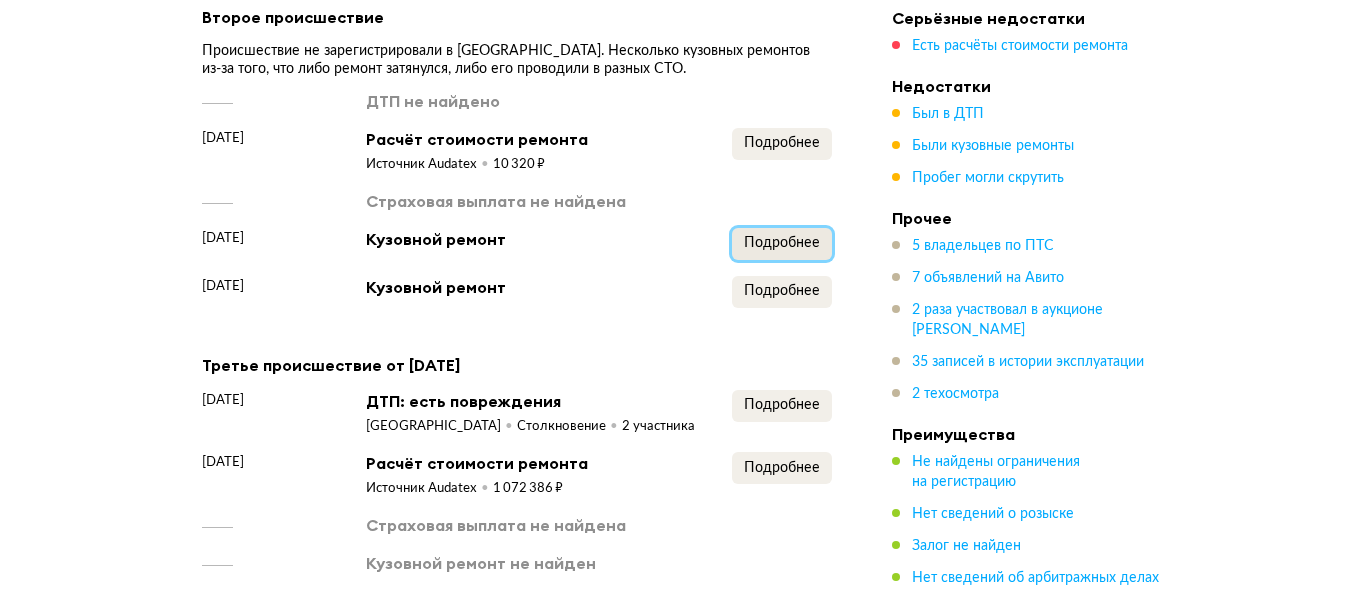 click on "Подробнее" at bounding box center (782, 243) 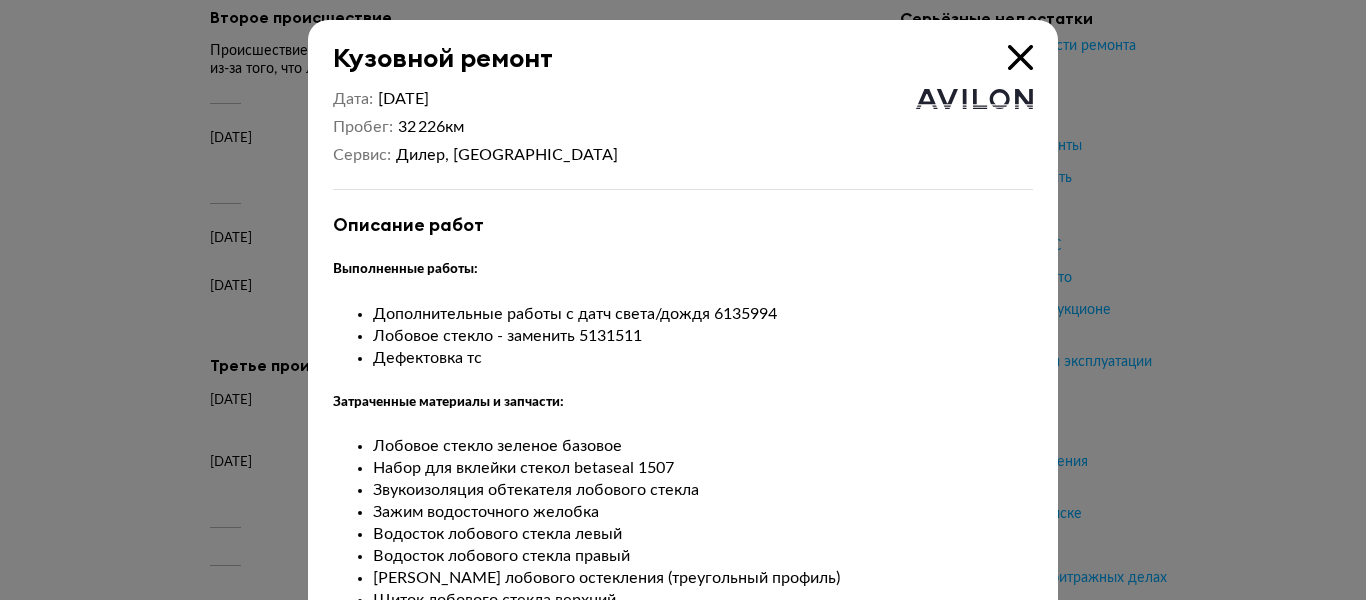 scroll, scrollTop: 75, scrollLeft: 0, axis: vertical 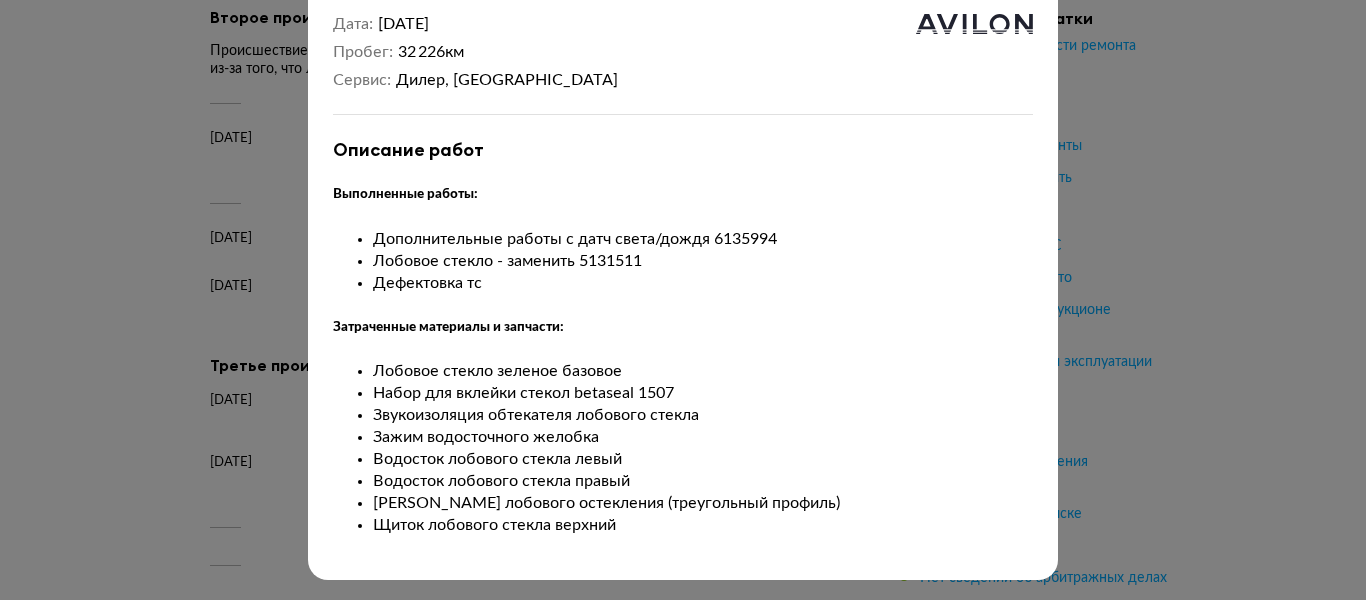 click at bounding box center (683, 225) 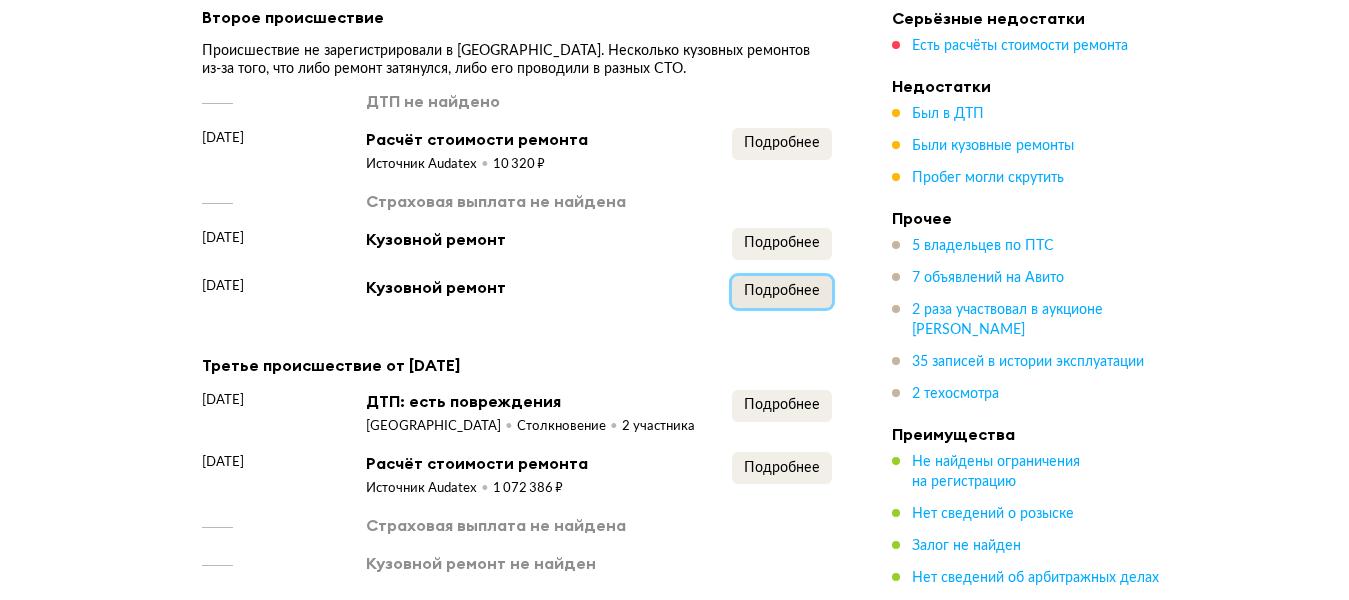 click on "Подробнее" at bounding box center (782, 291) 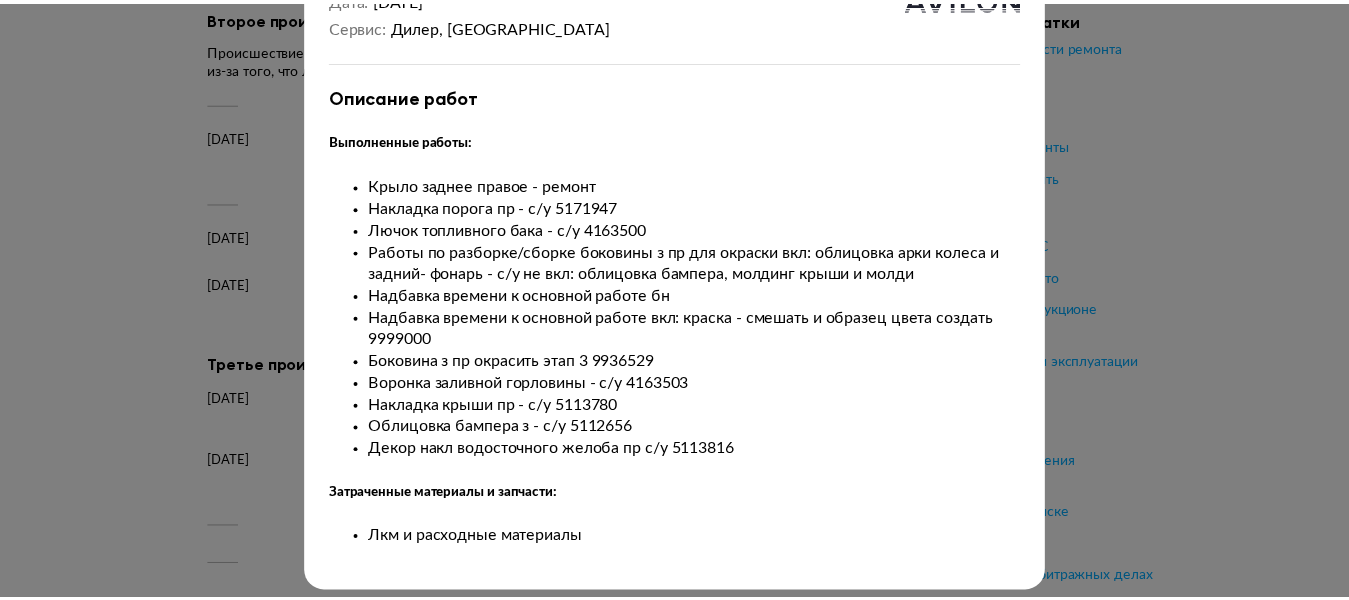scroll, scrollTop: 113, scrollLeft: 0, axis: vertical 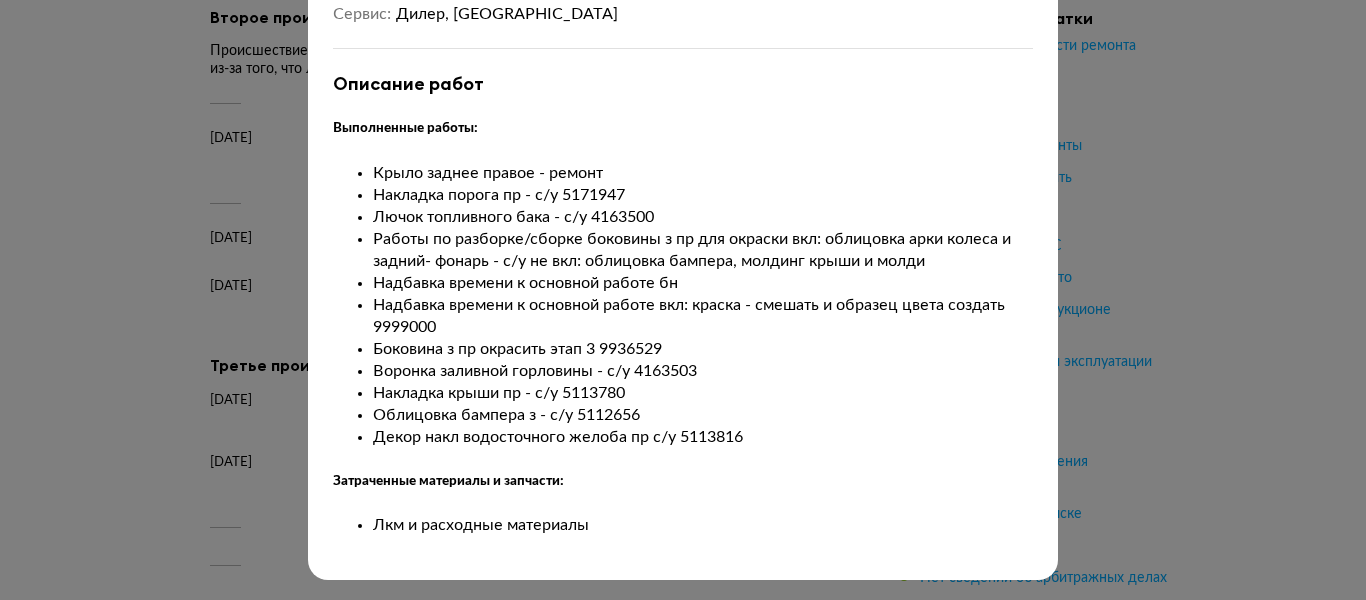 click at bounding box center (683, 187) 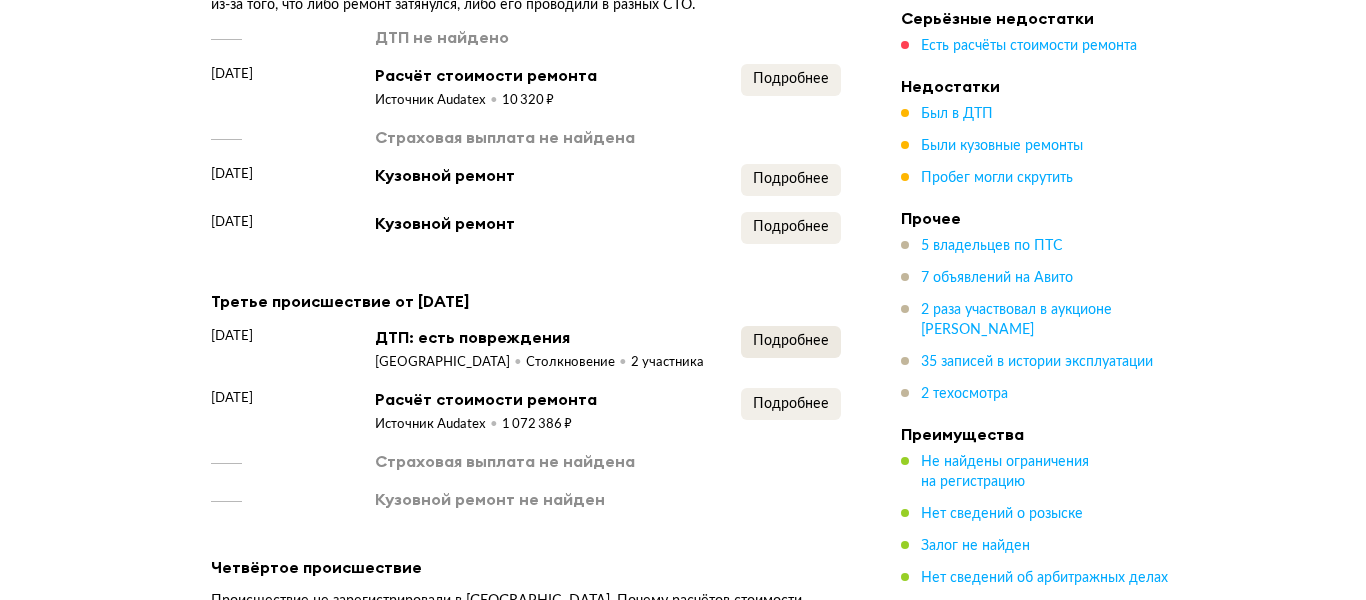 scroll, scrollTop: 3852, scrollLeft: 0, axis: vertical 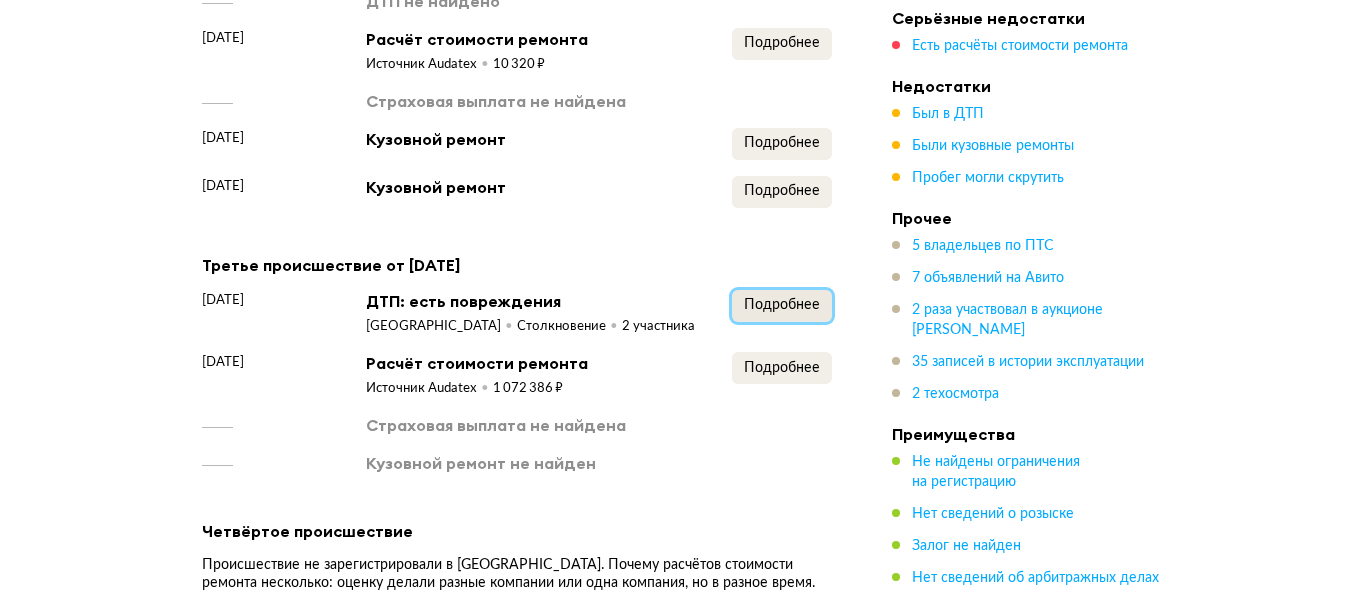 click on "Подробнее" at bounding box center (782, 305) 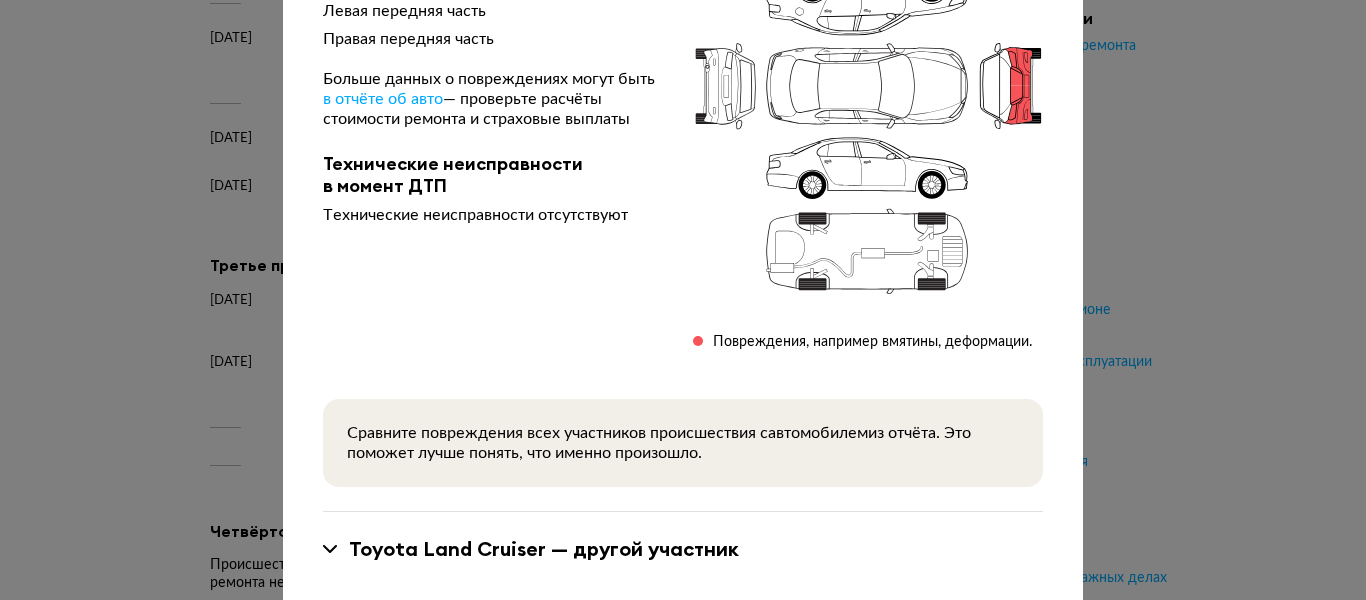 scroll, scrollTop: 839, scrollLeft: 0, axis: vertical 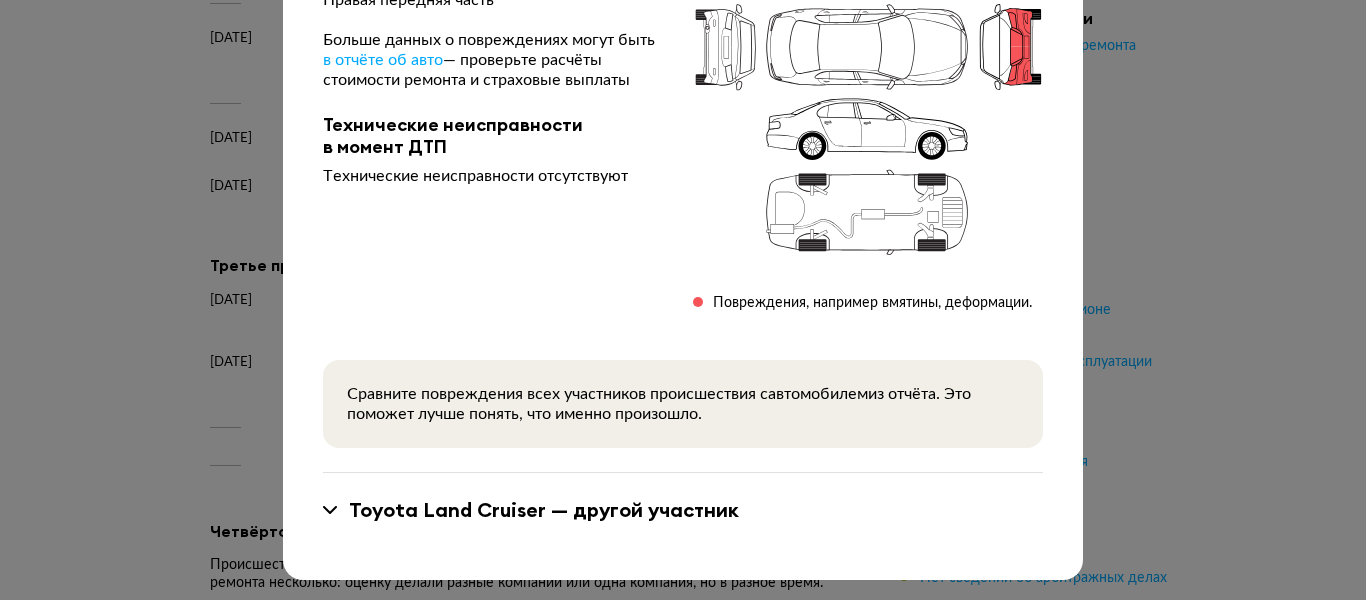 click on "Toyota   Land Cruiser   —   другой участник" at bounding box center (544, 510) 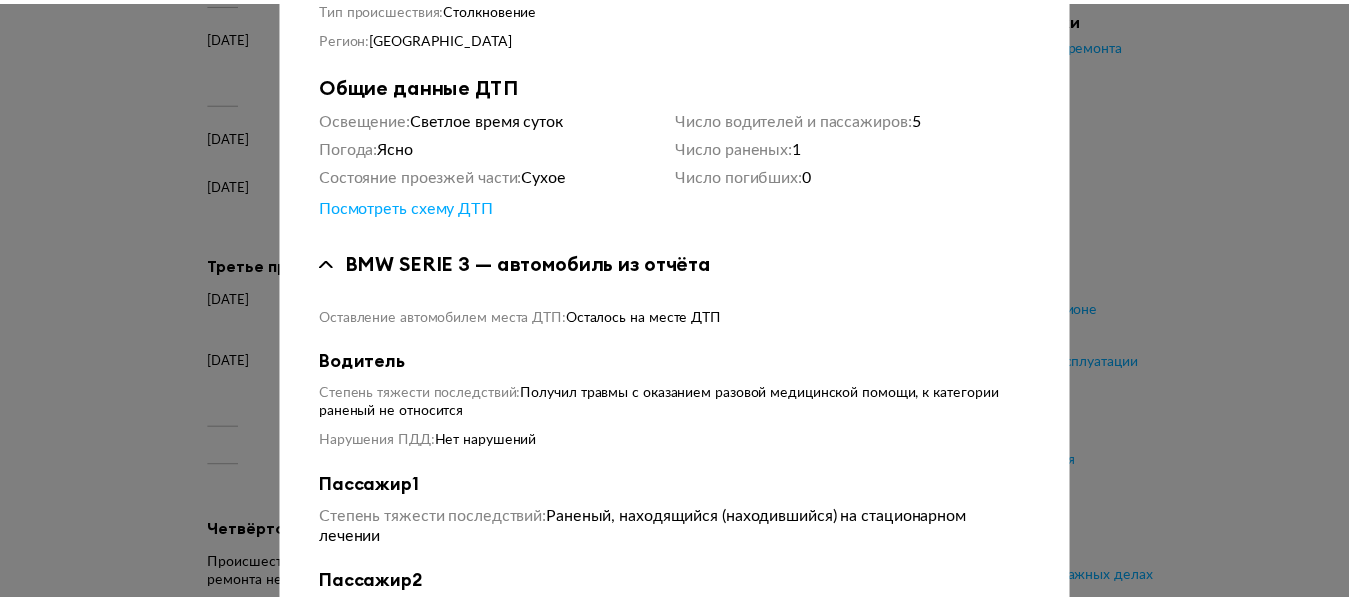 scroll, scrollTop: 39, scrollLeft: 0, axis: vertical 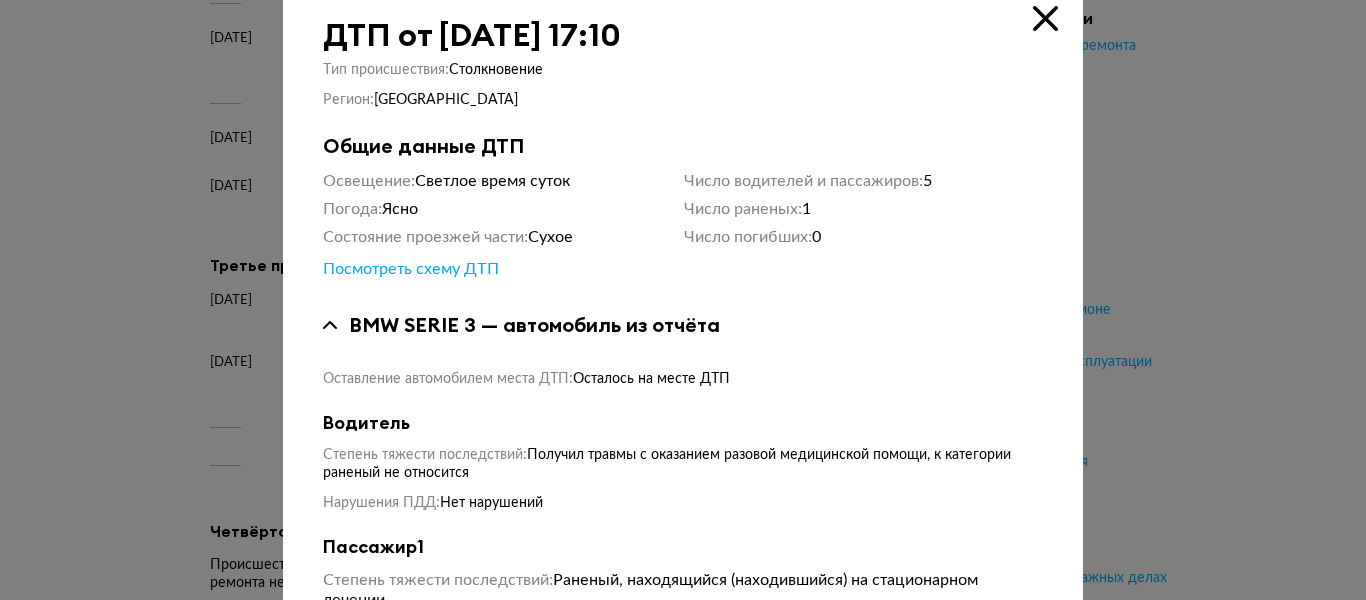 click at bounding box center (683, 261) 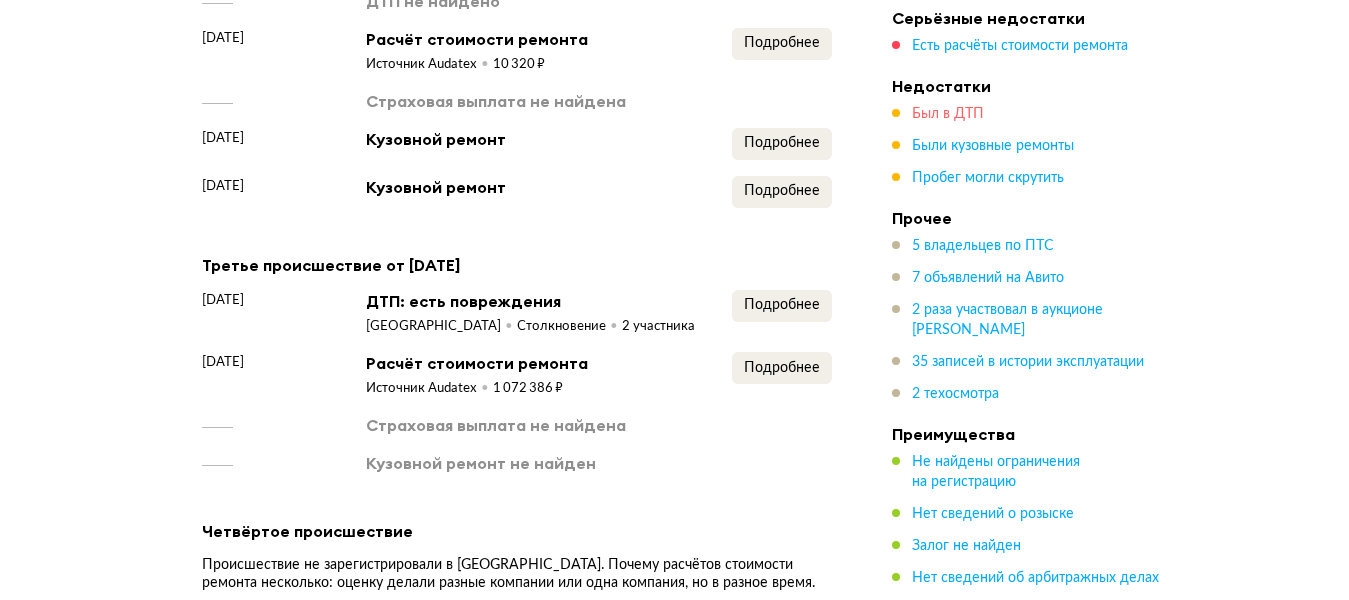 click on "Был в ДТП" at bounding box center (948, 114) 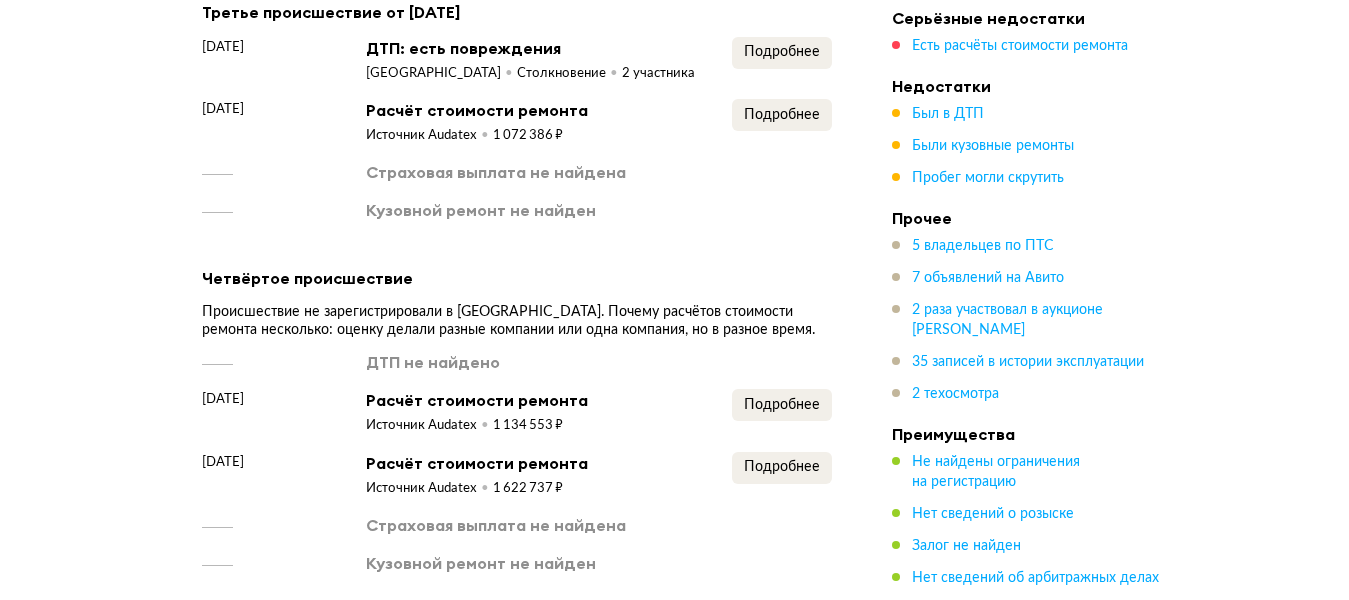 scroll, scrollTop: 4216, scrollLeft: 0, axis: vertical 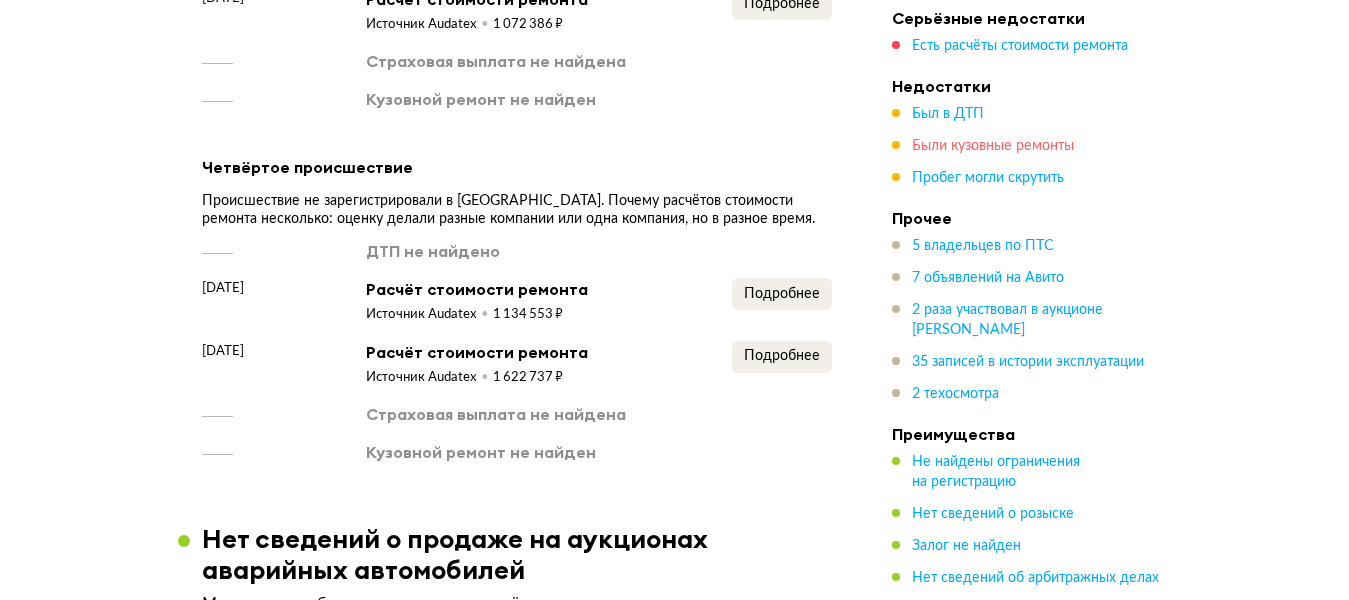 click on "Были кузовные ремонты" at bounding box center [993, 146] 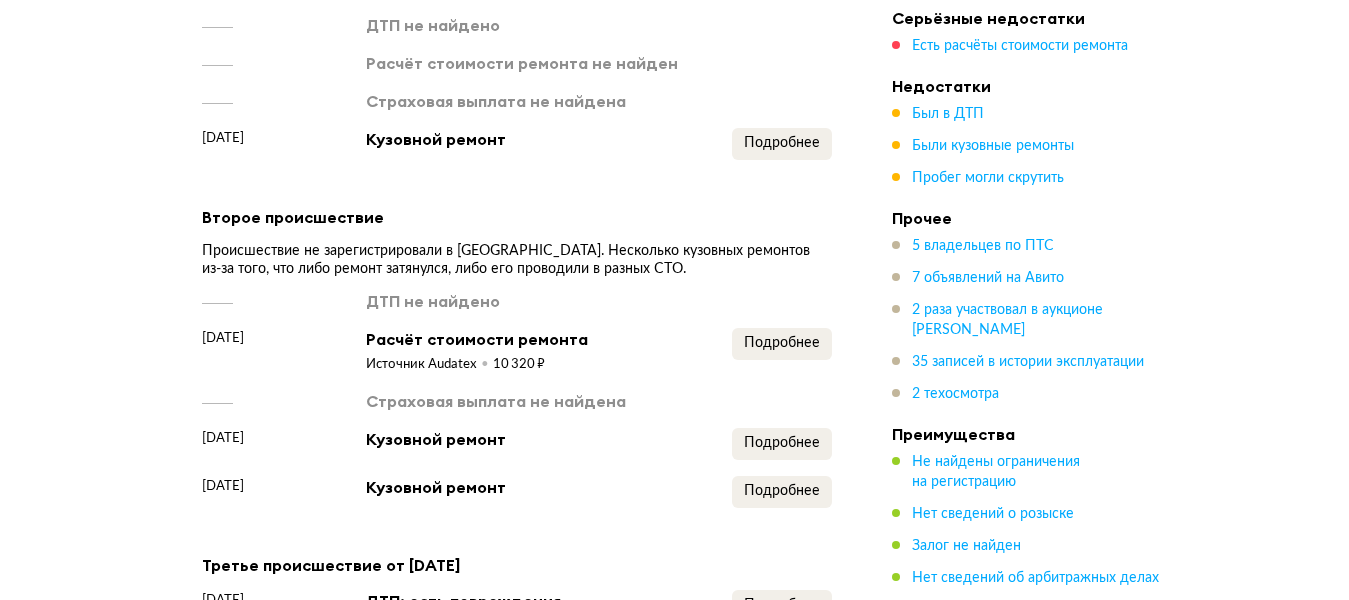 click on "Был в ДТП Были кузовные ремонты Пробег могли скрутить" at bounding box center [1032, 146] 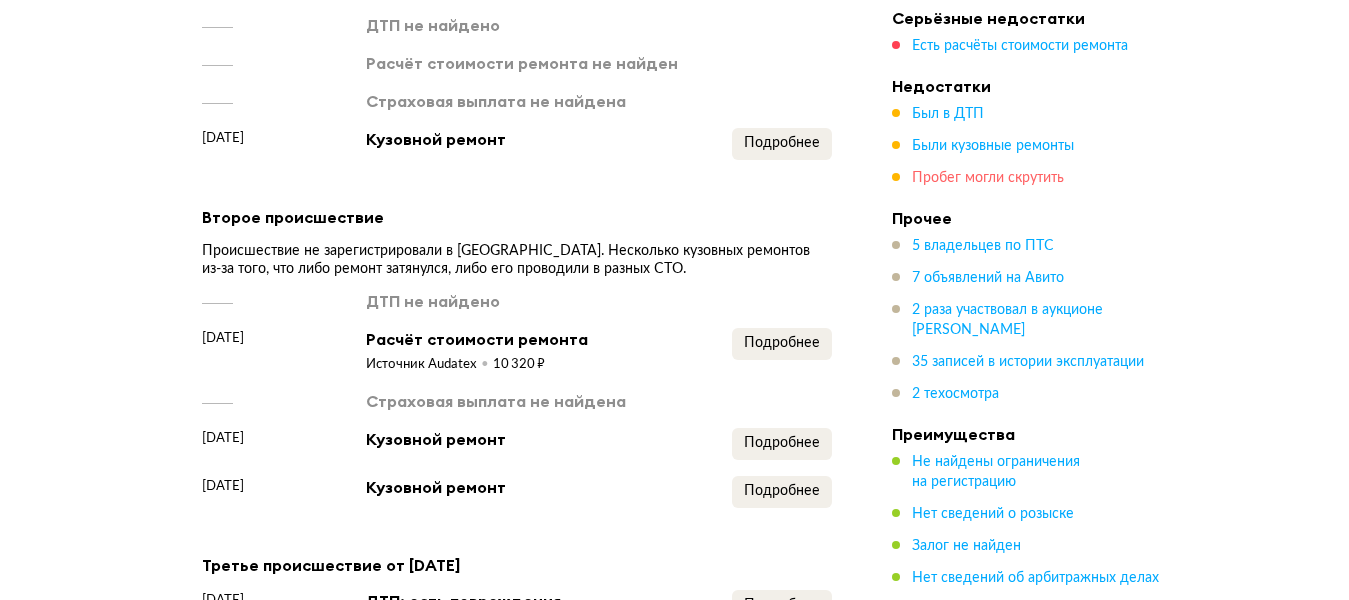 click on "Пробег могли скрутить" at bounding box center [988, 178] 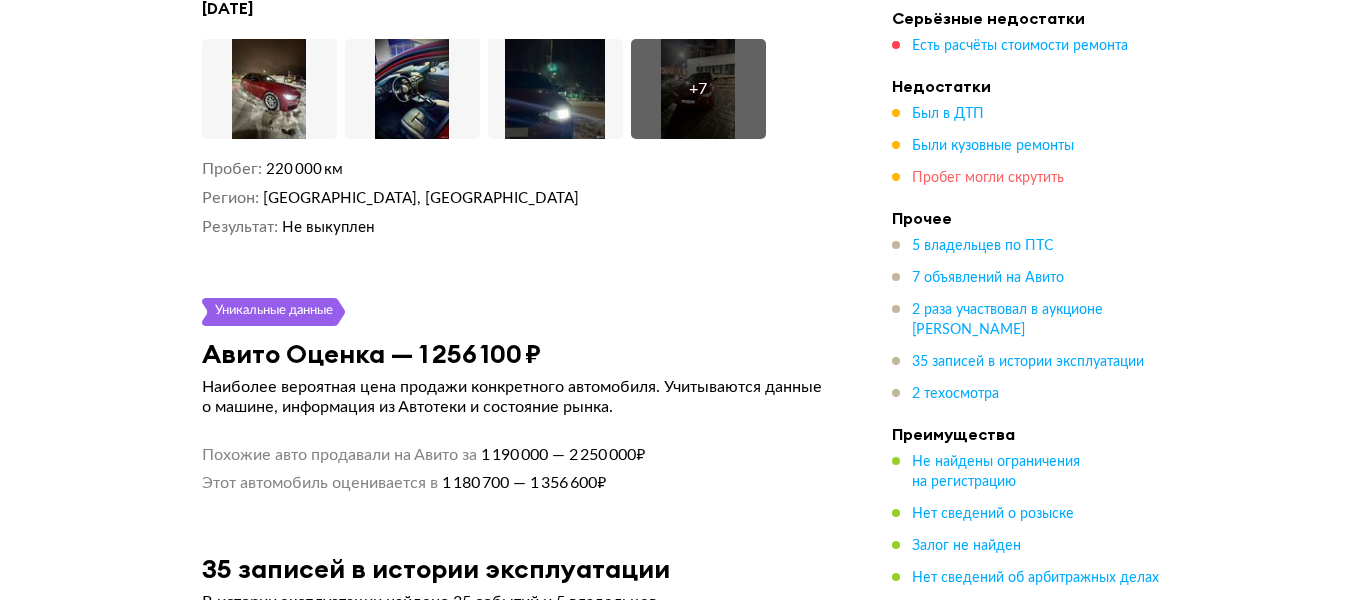 scroll, scrollTop: 14727, scrollLeft: 0, axis: vertical 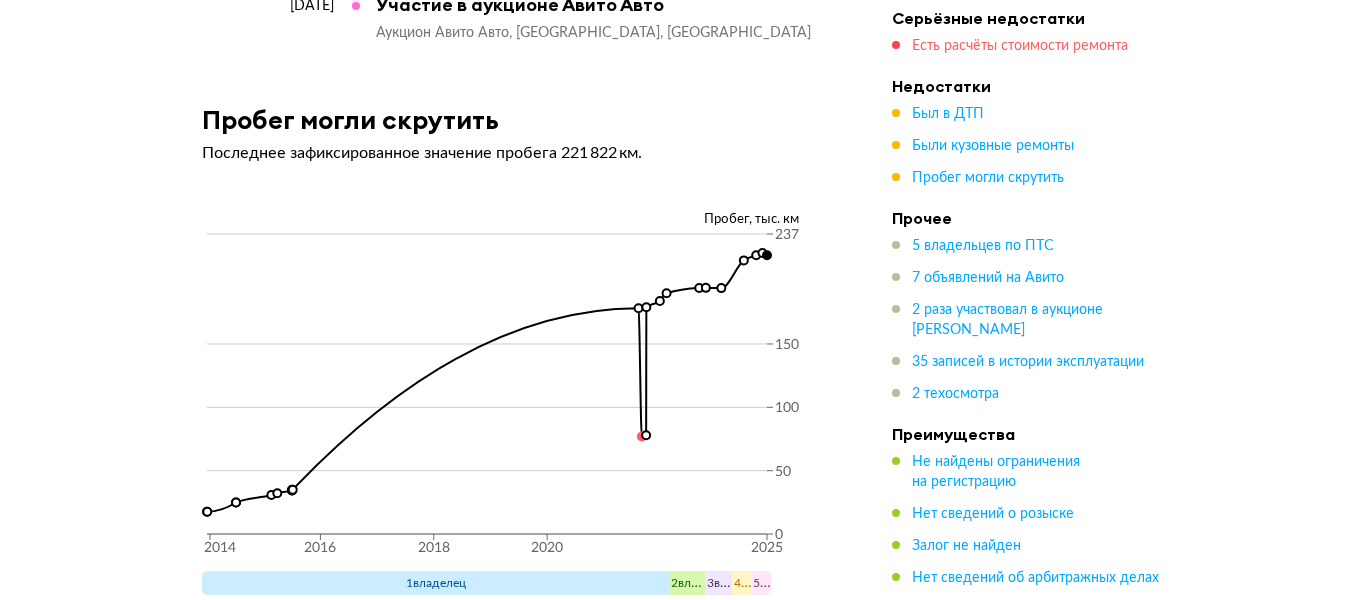 click on "Есть расчёты стоимости ремонта" at bounding box center [1020, 46] 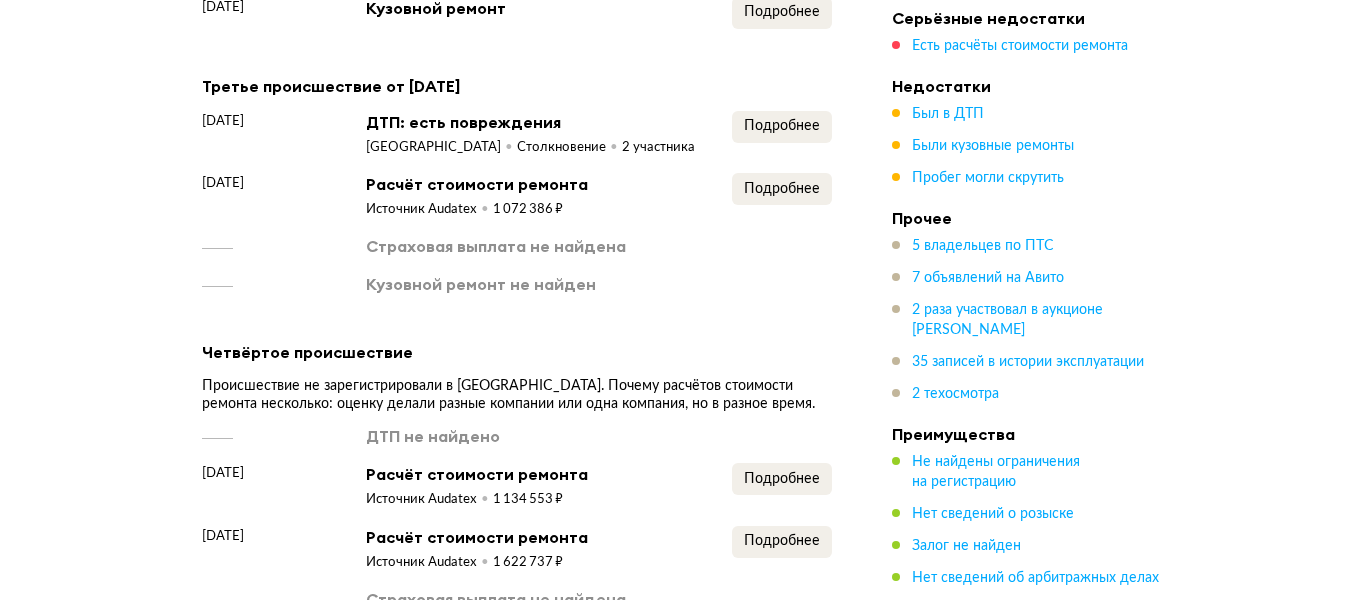 scroll, scrollTop: 4152, scrollLeft: 0, axis: vertical 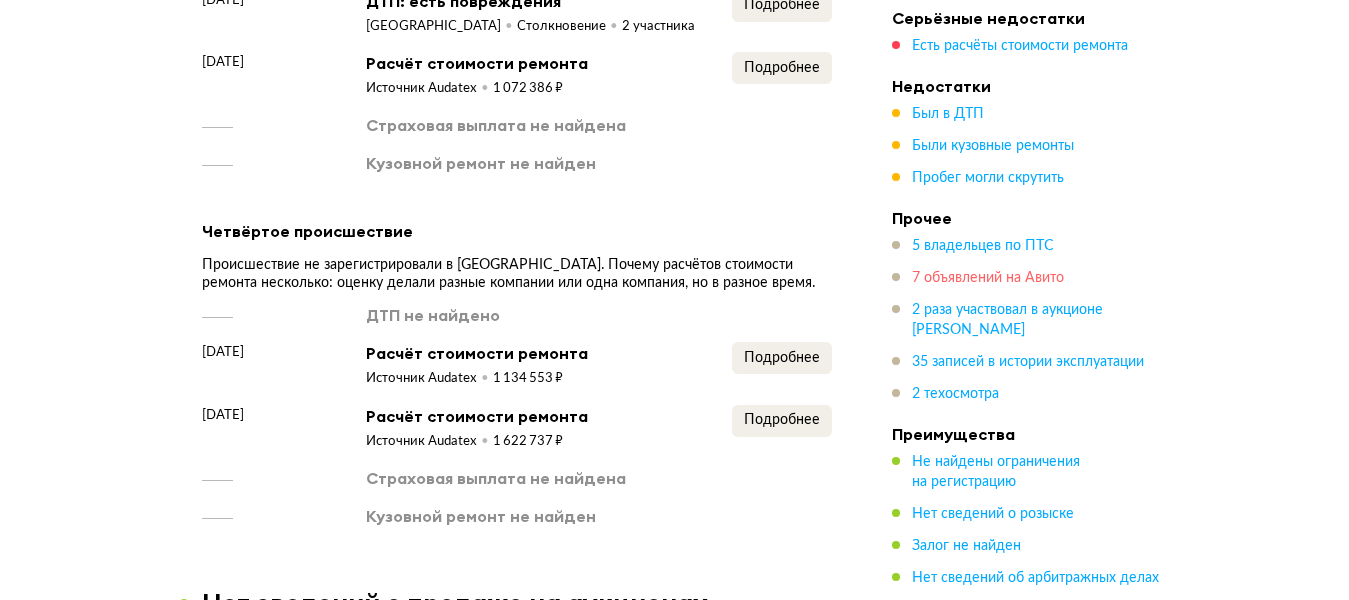 click on "7 объявлений на Авито" at bounding box center (988, 278) 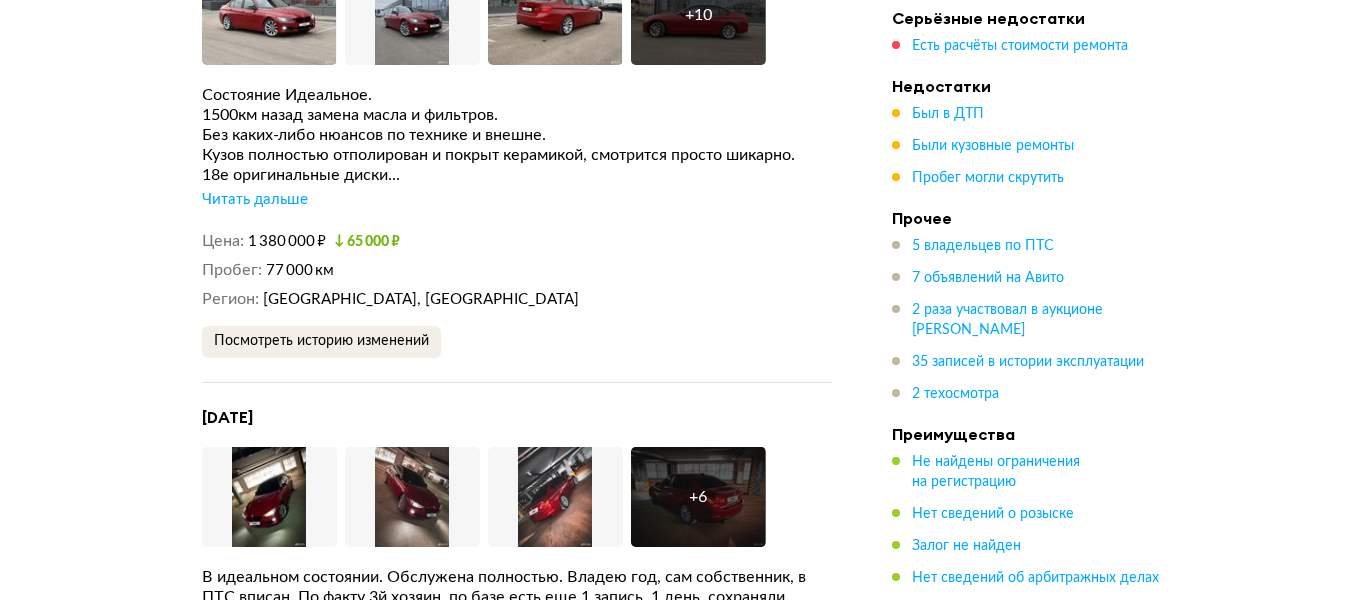 scroll, scrollTop: 5879, scrollLeft: 0, axis: vertical 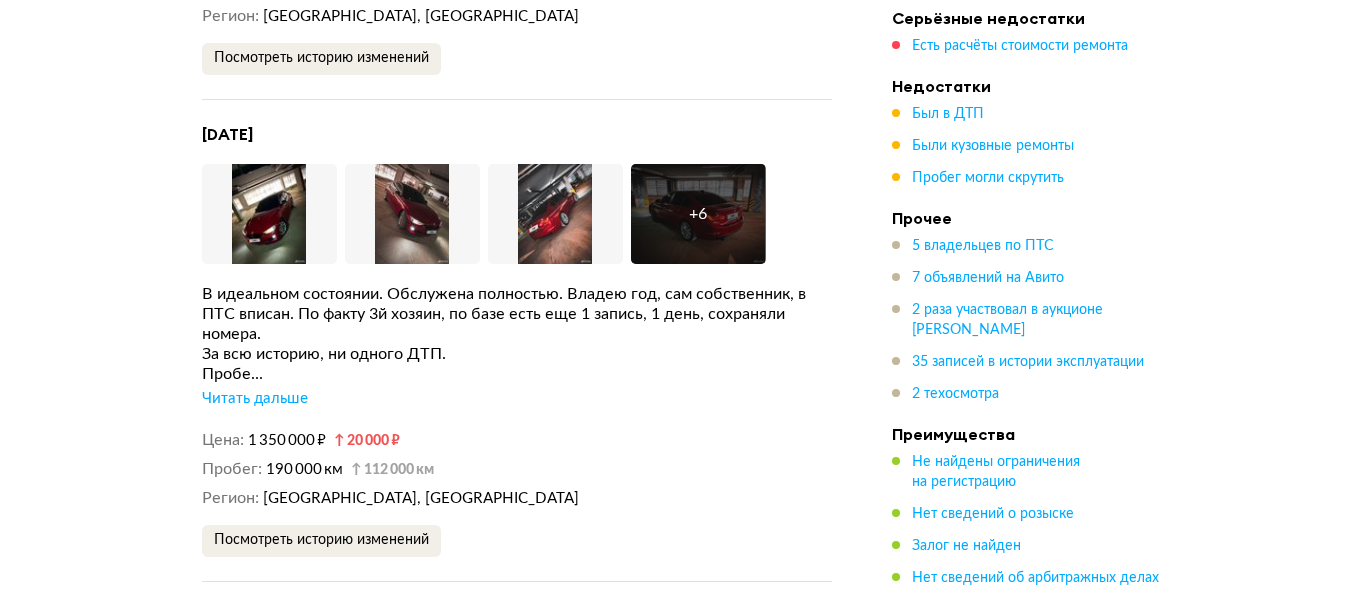 click on "Читать дальше" at bounding box center (255, 399) 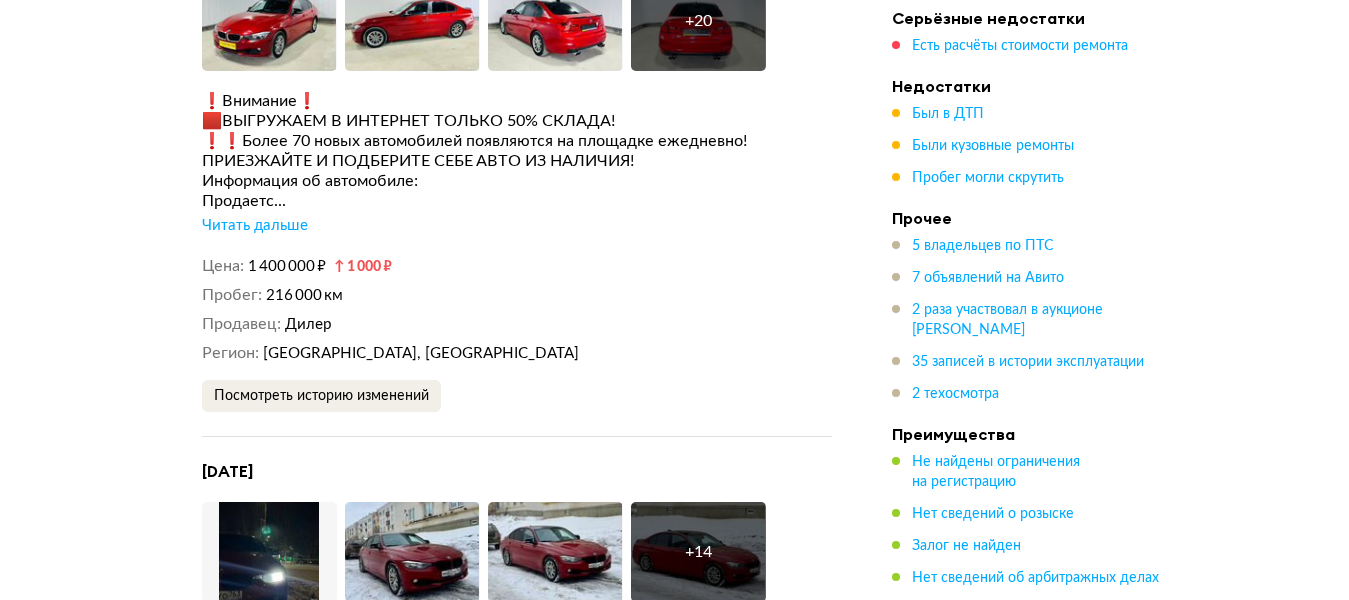 scroll, scrollTop: 7879, scrollLeft: 0, axis: vertical 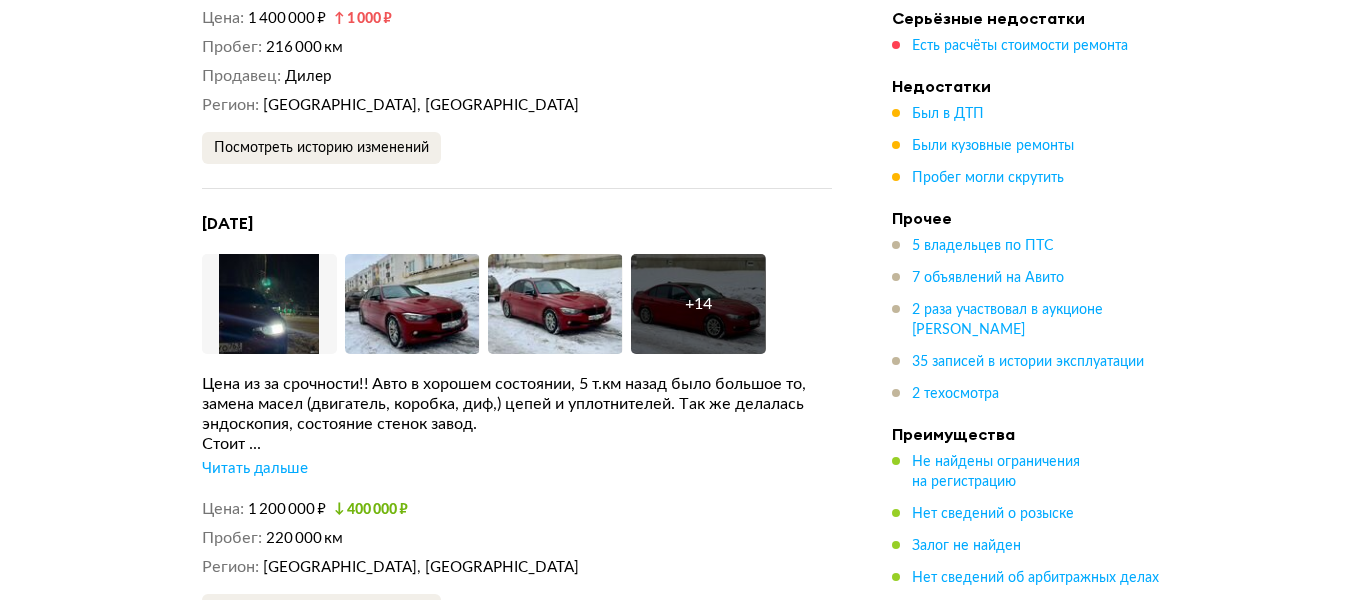 click on "Цена из за срочности!! Авто в хорошем состоянии, 5 т.км назад было большое то, замена масел (двигатель, коробка, диф,) цепей и уплотнителей. Так же делалась эндоскопия, состояние стенок завод.  Стоит ... Читать дальше" at bounding box center [517, 426] 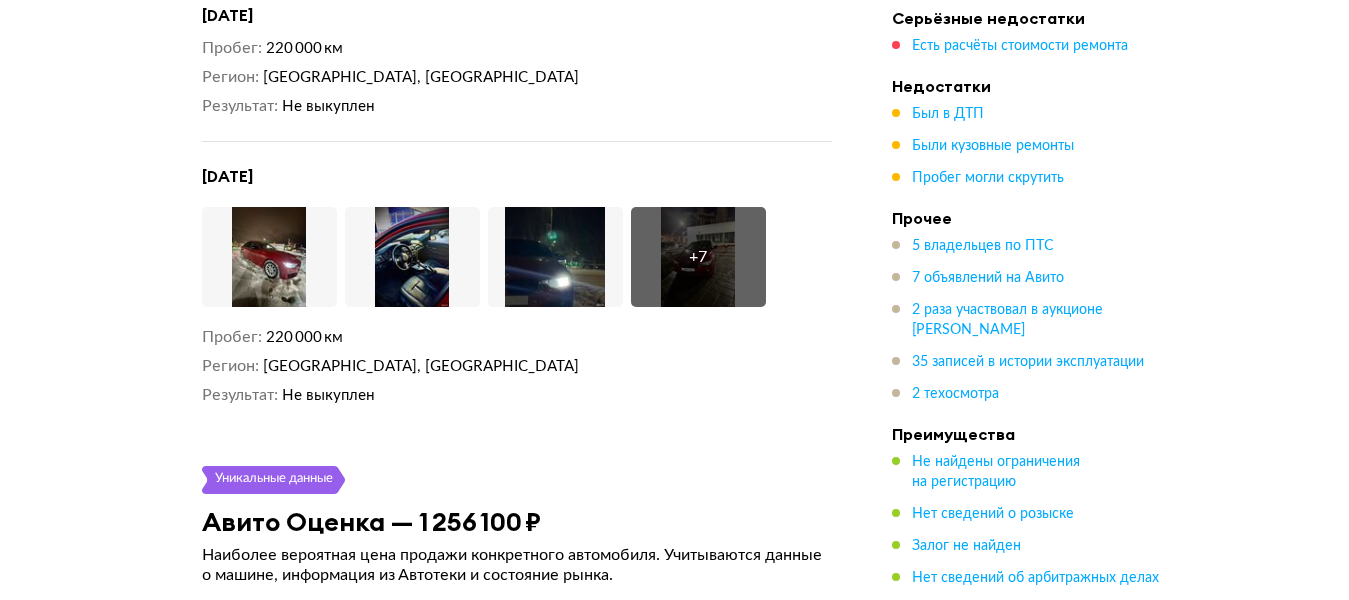 scroll, scrollTop: 9779, scrollLeft: 0, axis: vertical 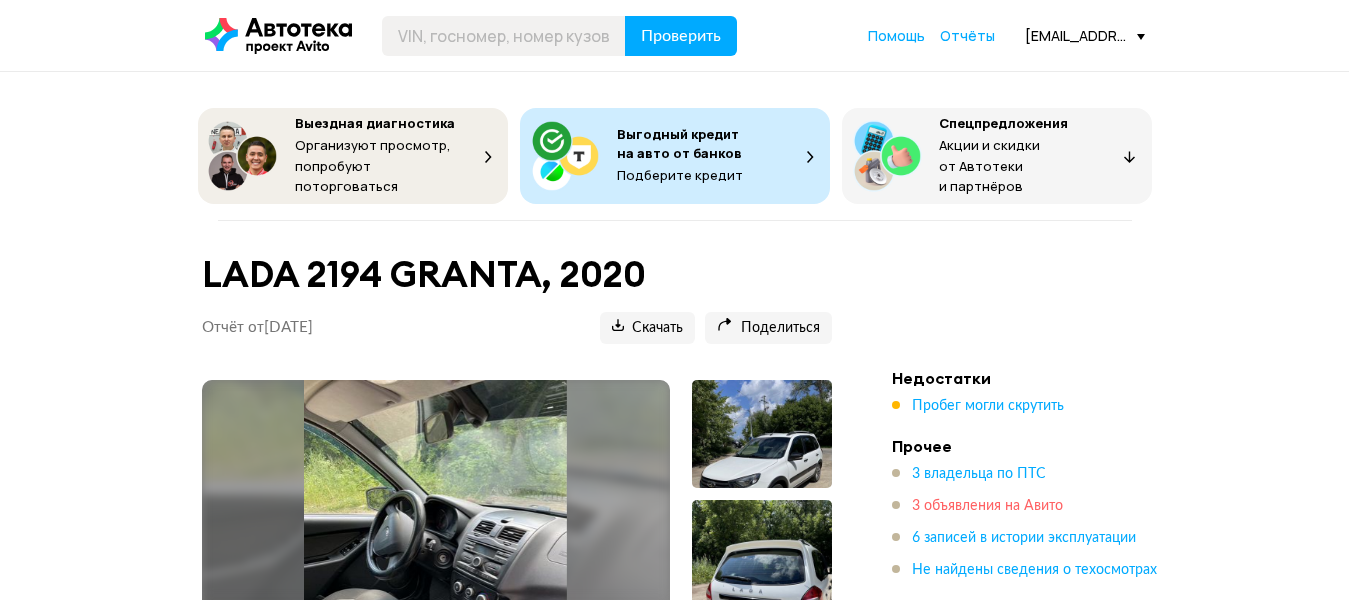 click on "3 объявления на Авито" at bounding box center [987, 506] 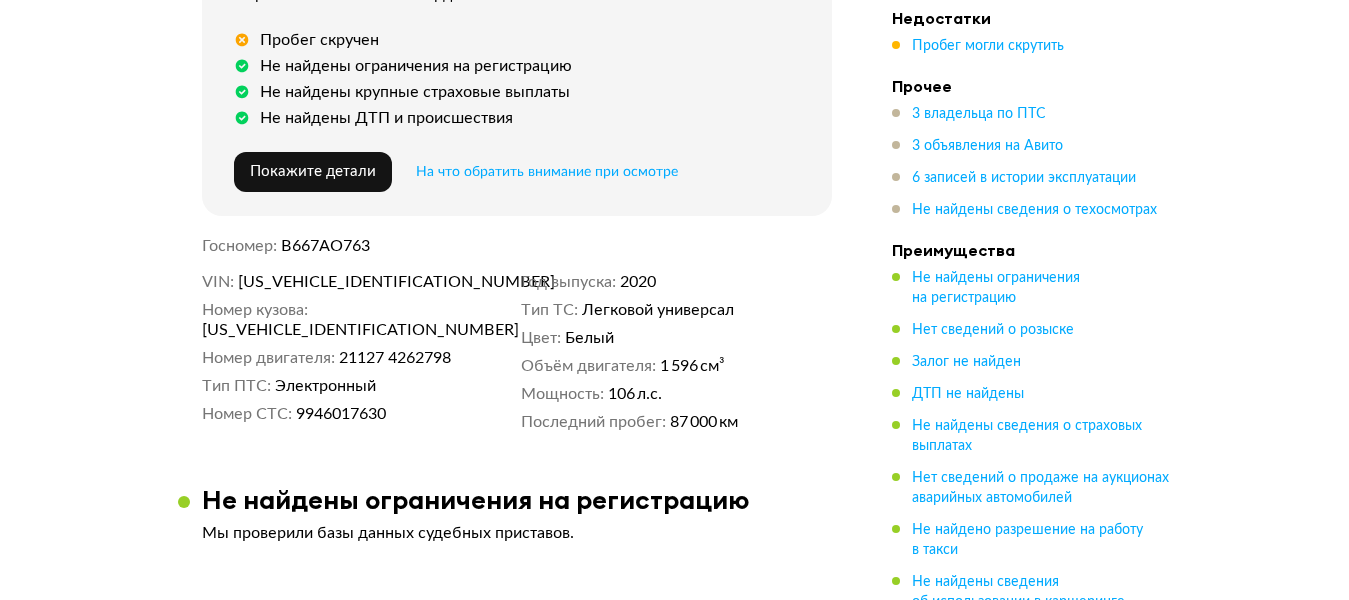 scroll, scrollTop: 0, scrollLeft: 0, axis: both 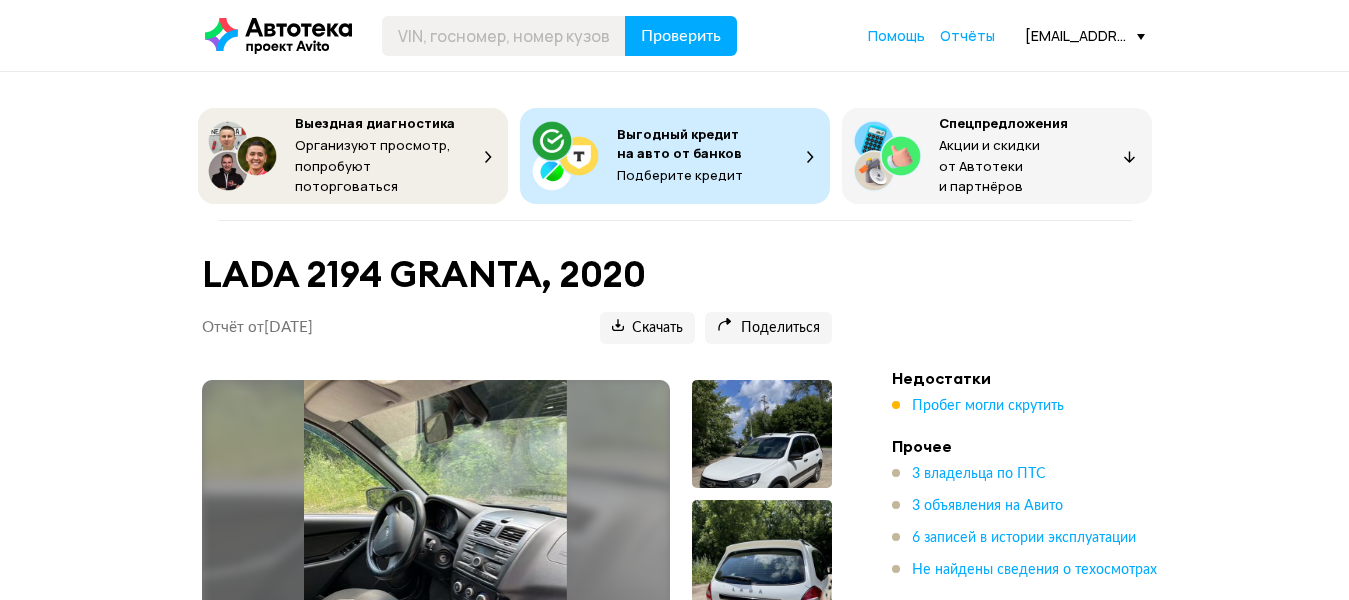 drag, startPoint x: 492, startPoint y: 339, endPoint x: 473, endPoint y: 45, distance: 294.6133 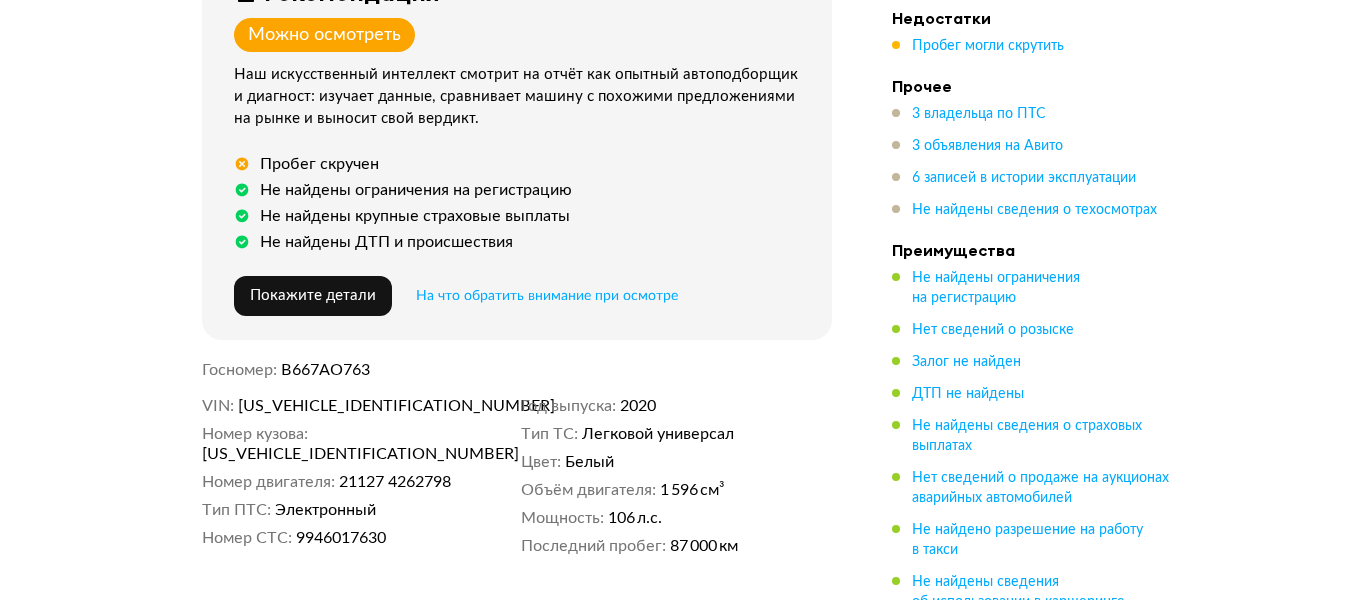click on "XTA219470L0168674" at bounding box center (353, 406) 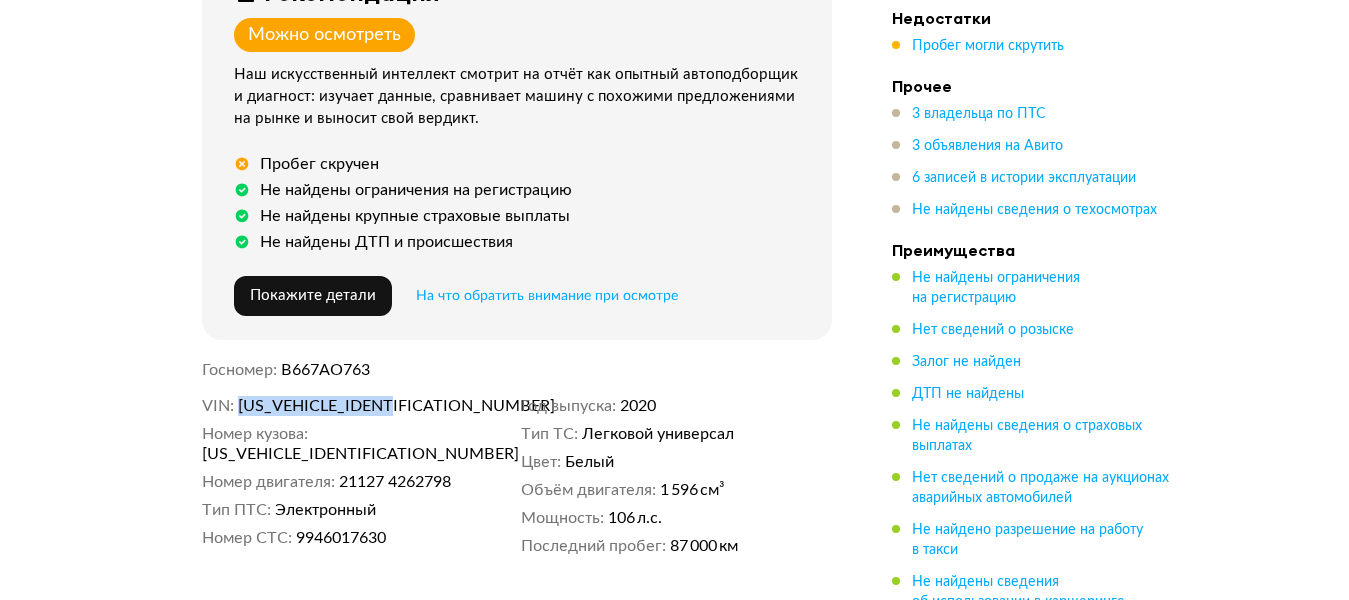 click on "XTA219470L0168674" at bounding box center [353, 406] 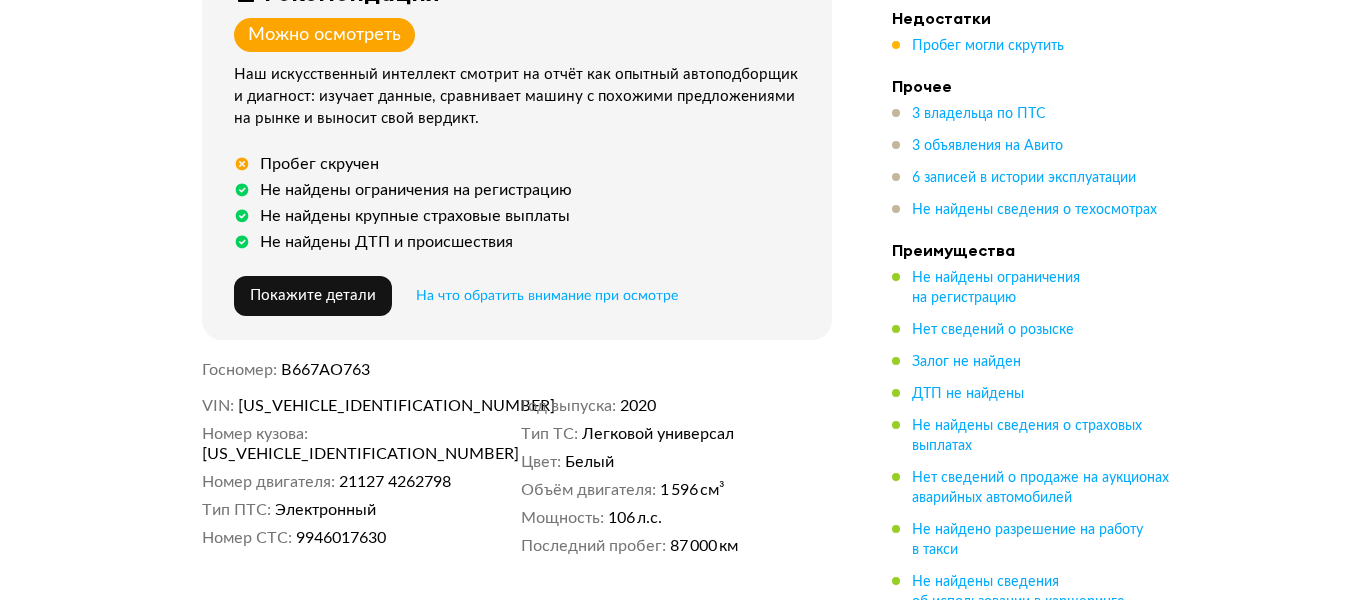 click on "В667АО763" at bounding box center (325, 370) 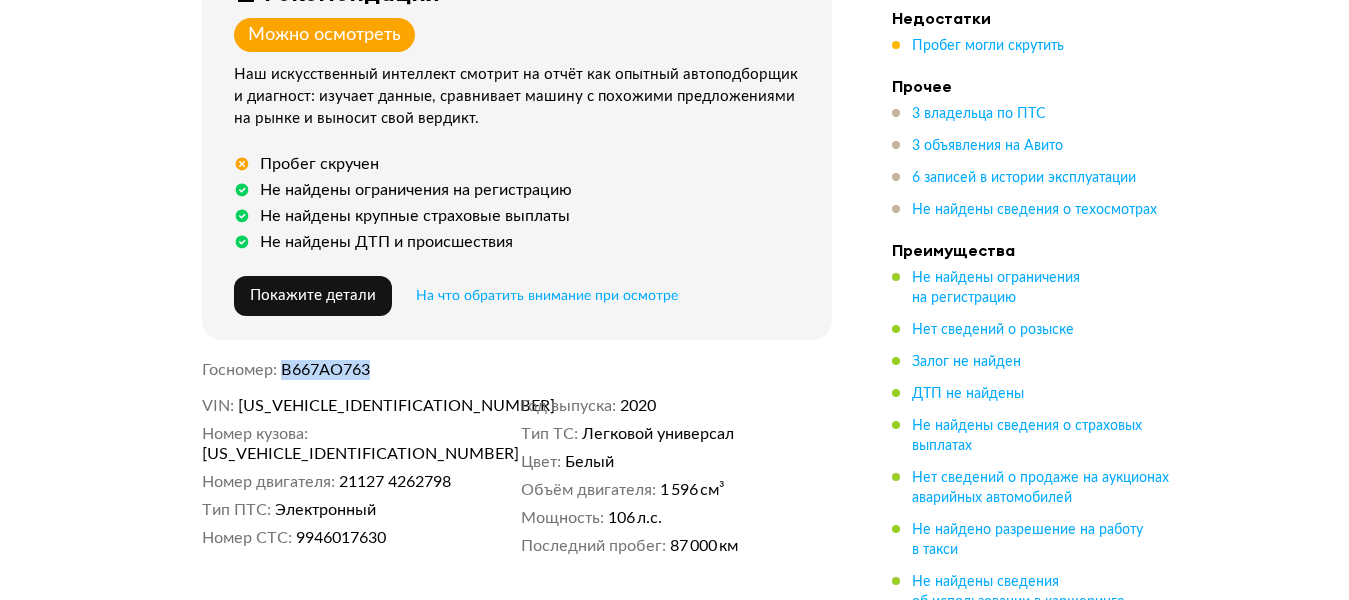 click on "В667АО763" at bounding box center (325, 370) 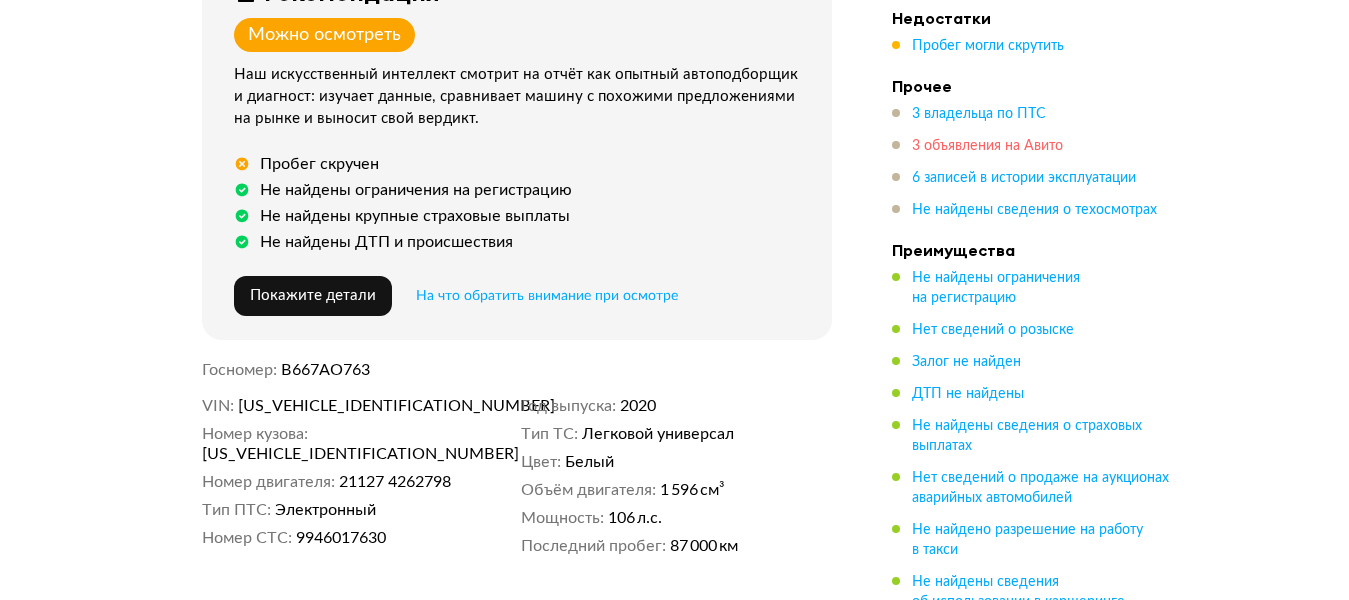 click on "3 объявления на Авито" at bounding box center [987, 146] 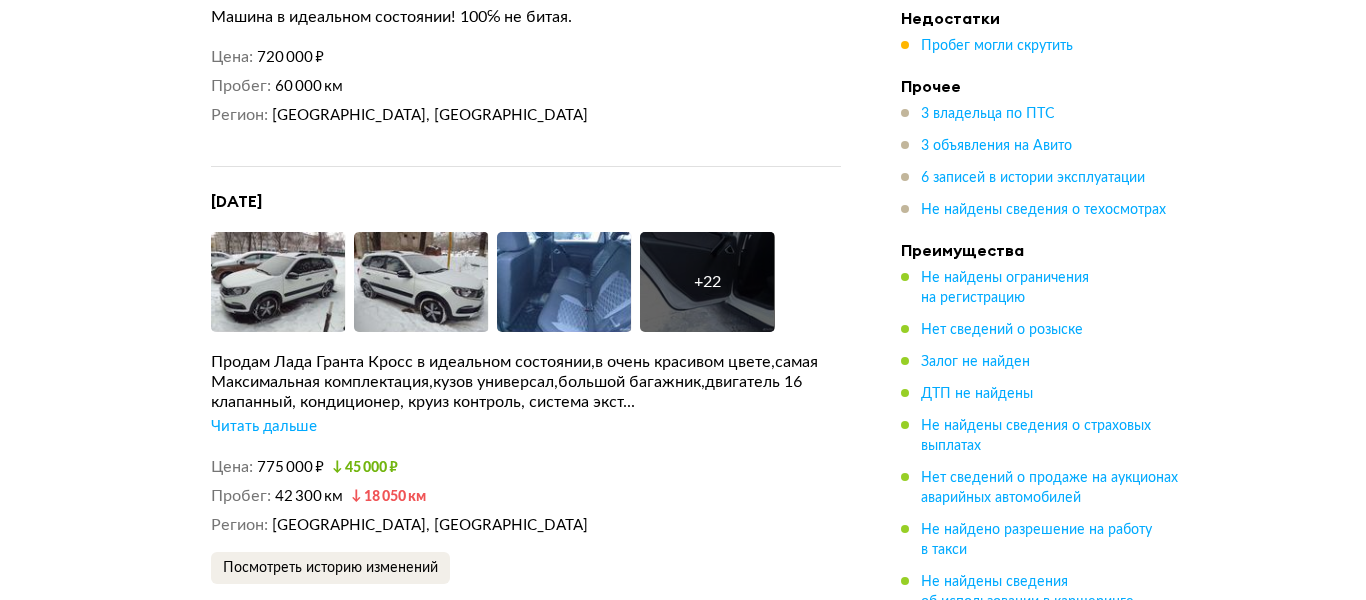 scroll, scrollTop: 3923, scrollLeft: 0, axis: vertical 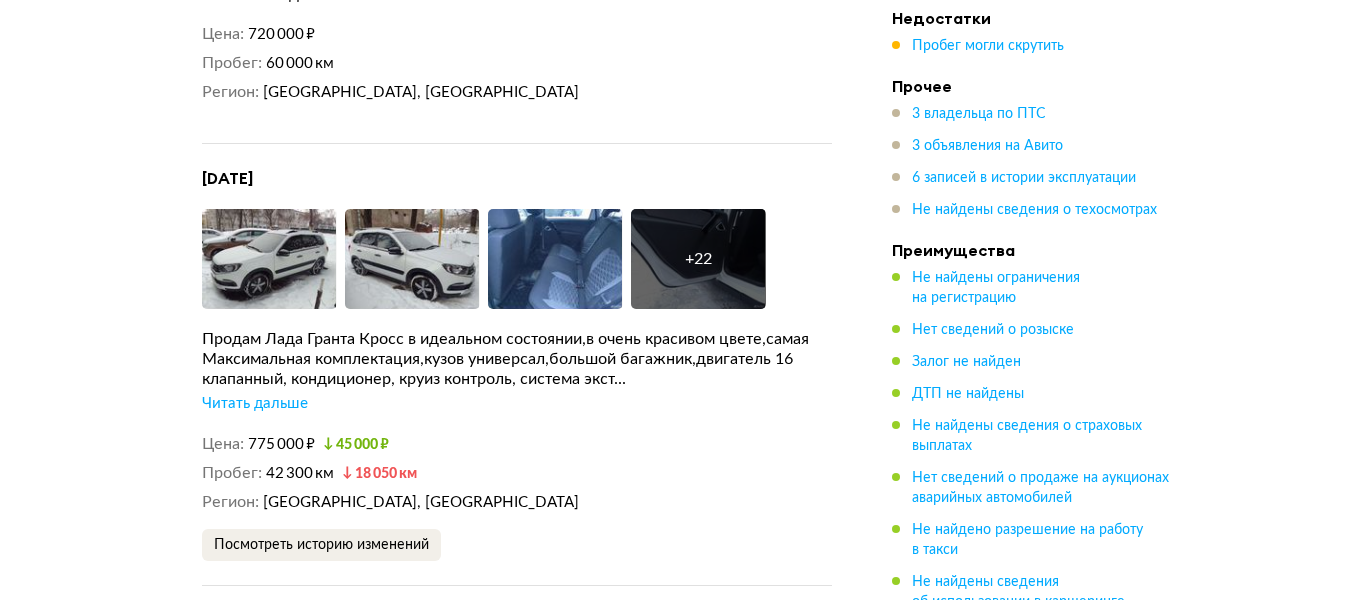 click on "+ 22" at bounding box center (698, 259) 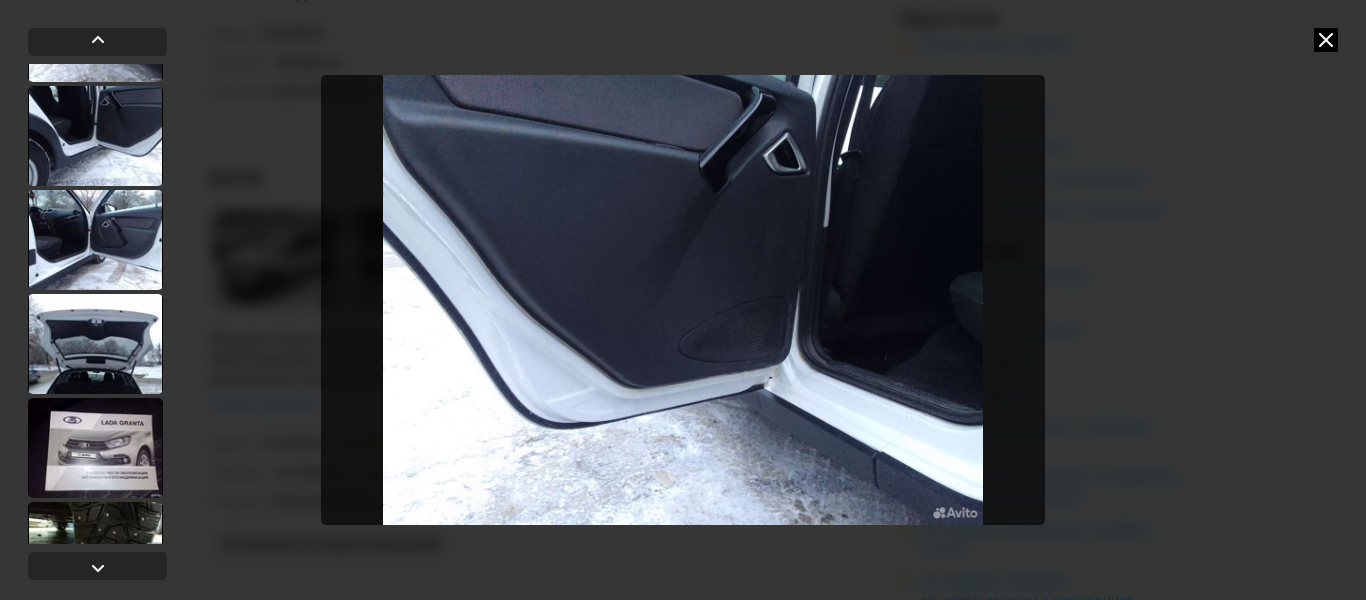 scroll, scrollTop: 700, scrollLeft: 0, axis: vertical 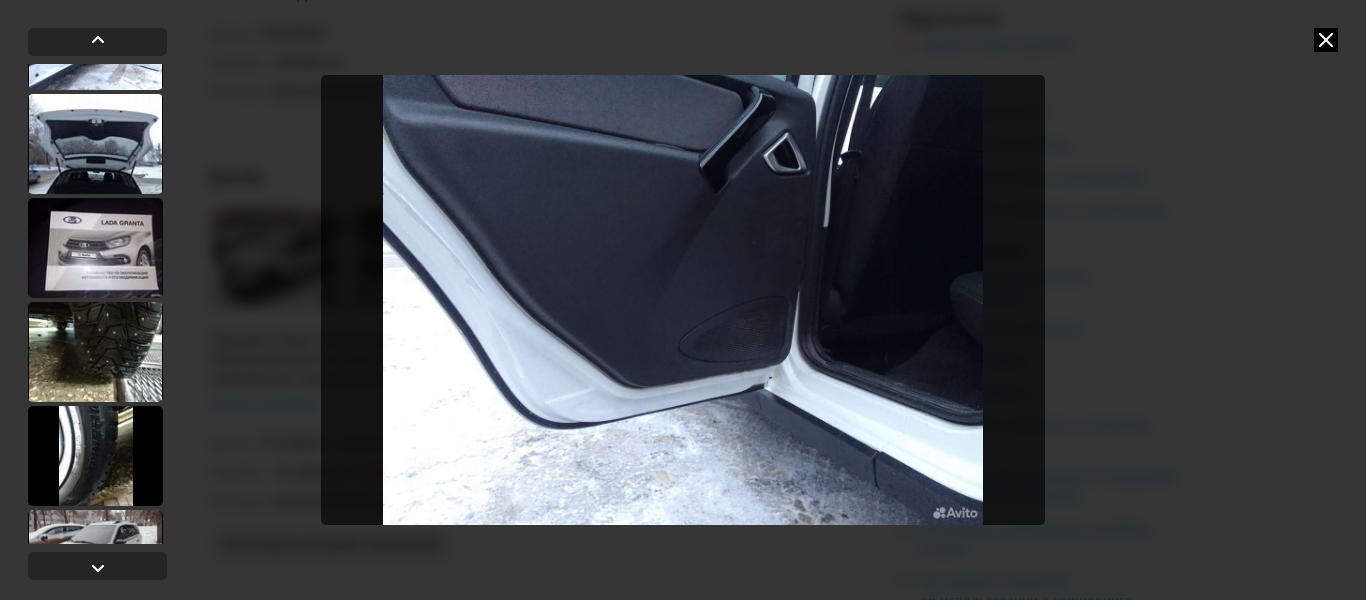 click at bounding box center [95, 248] 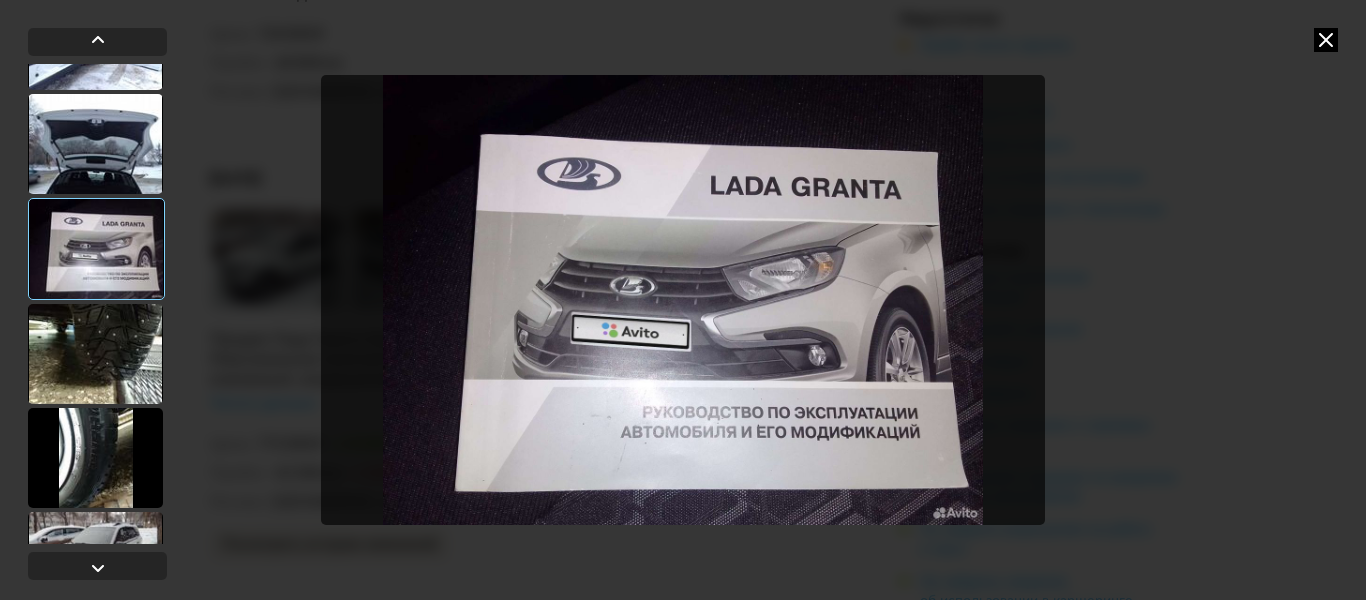 scroll, scrollTop: 798, scrollLeft: 0, axis: vertical 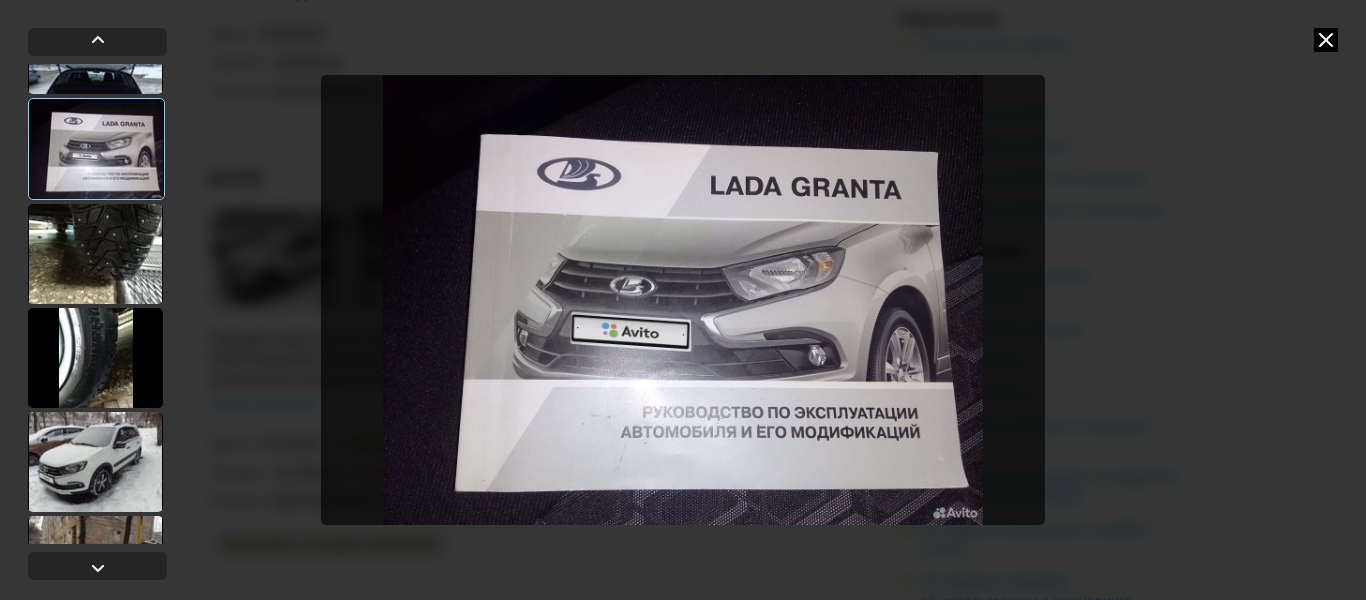 click at bounding box center (95, 462) 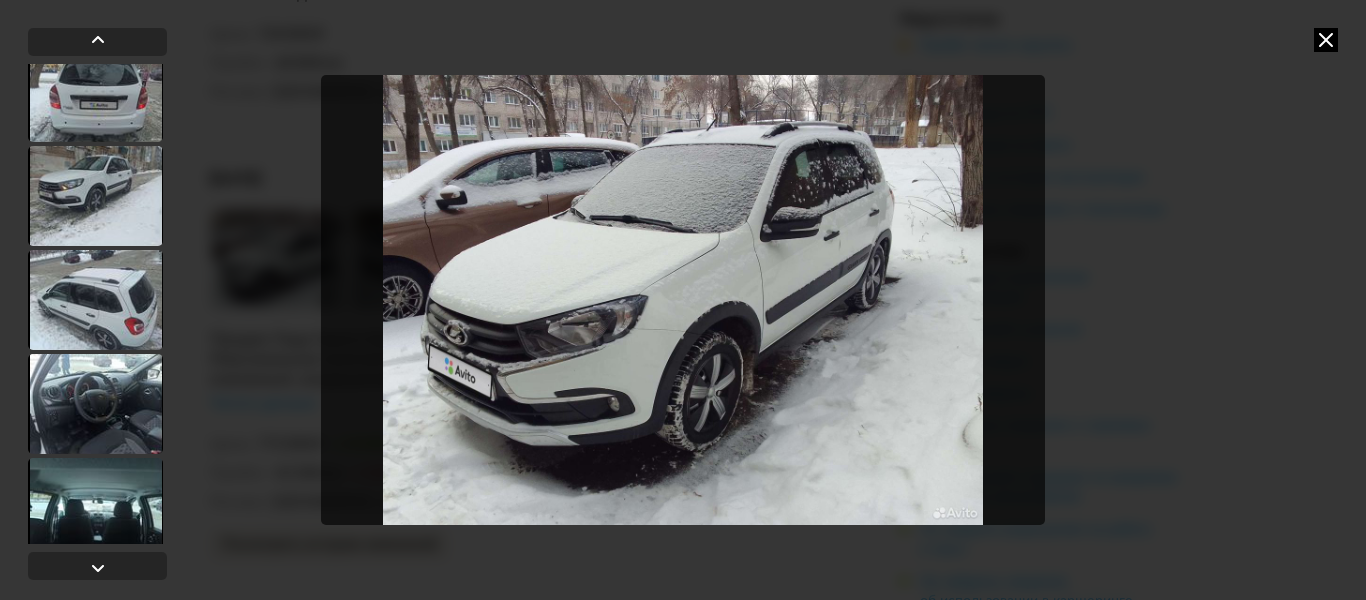 scroll, scrollTop: 2096, scrollLeft: 0, axis: vertical 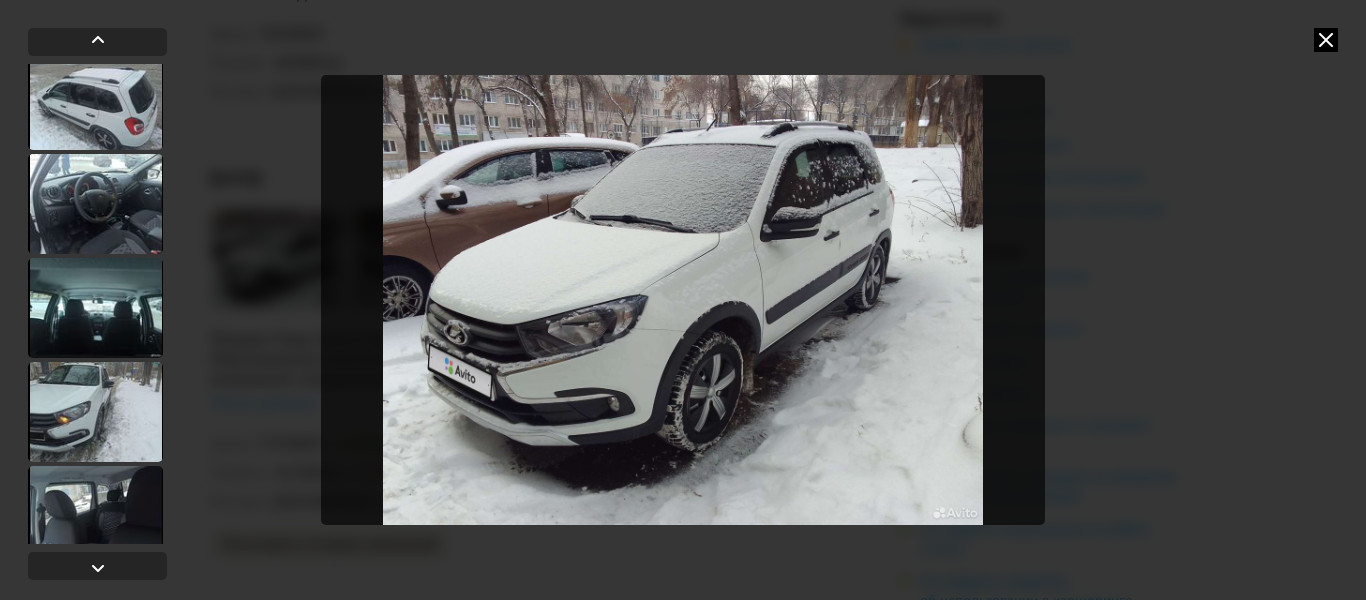click at bounding box center [95, 204] 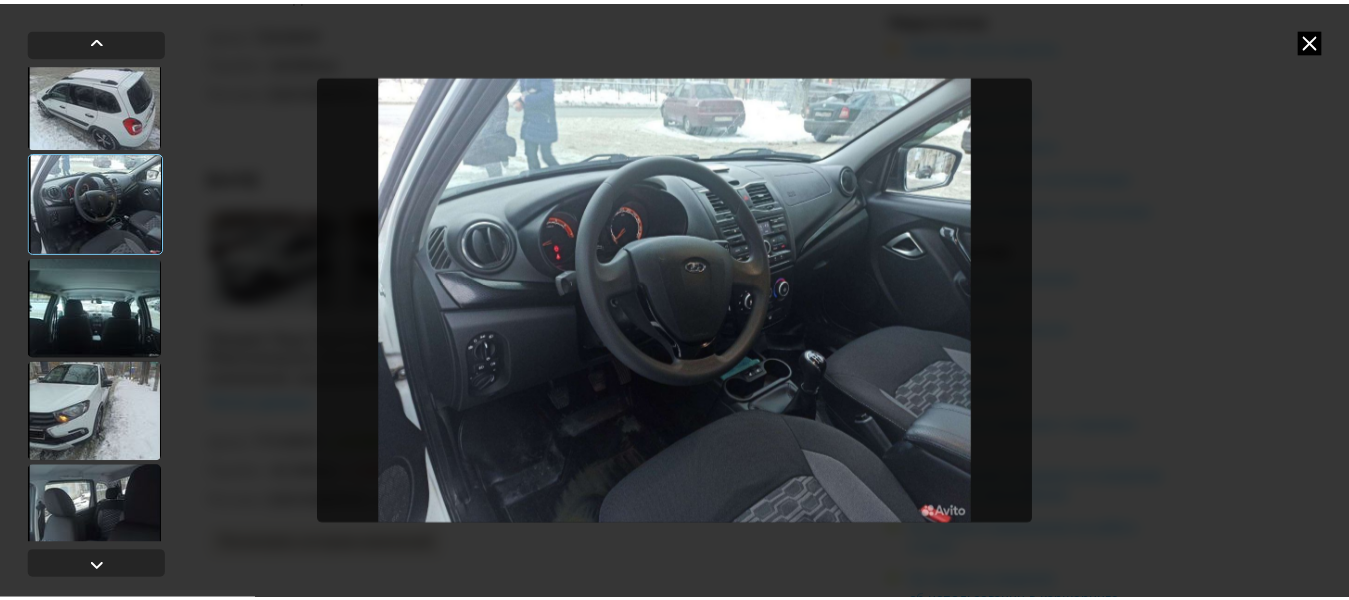 scroll, scrollTop: 2094, scrollLeft: 0, axis: vertical 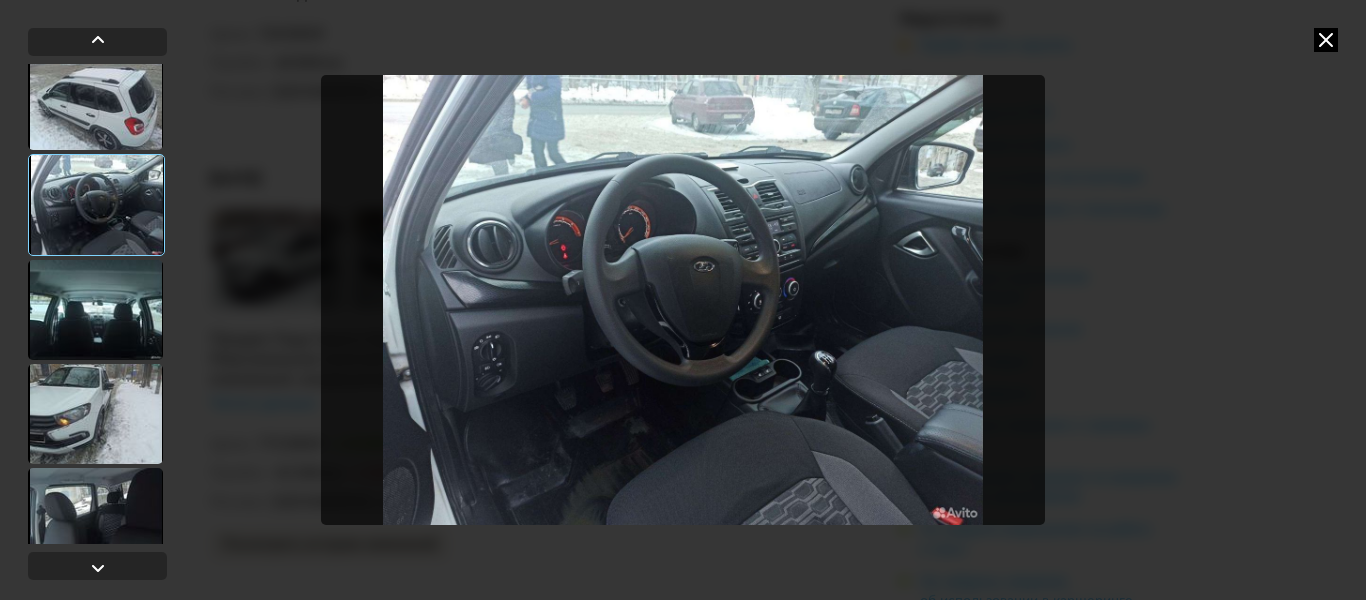click at bounding box center [1326, 40] 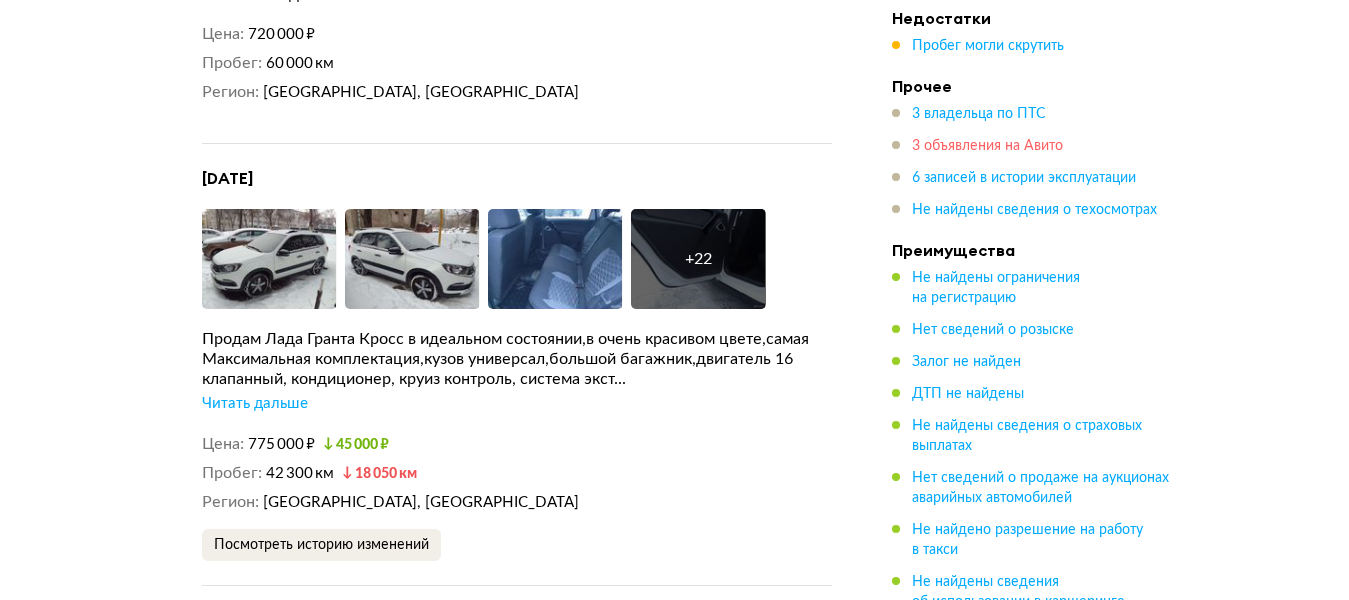 click on "3 объявления на Авито" at bounding box center [987, 146] 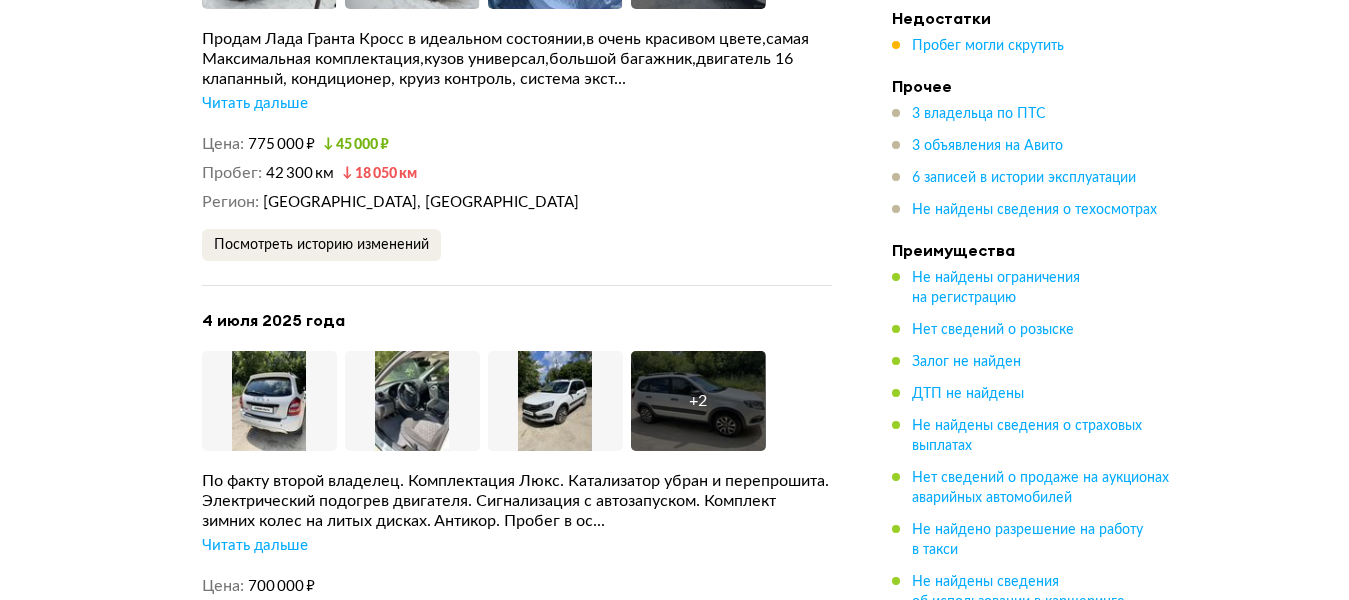 scroll, scrollTop: 4923, scrollLeft: 0, axis: vertical 